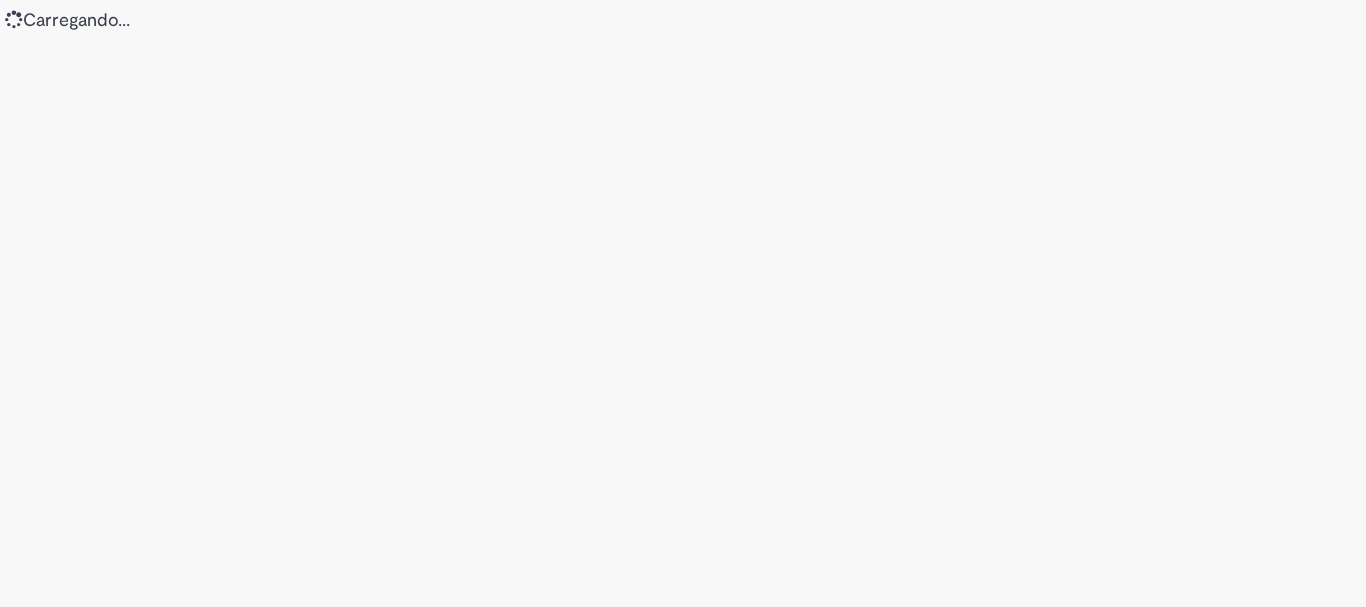 scroll, scrollTop: 0, scrollLeft: 0, axis: both 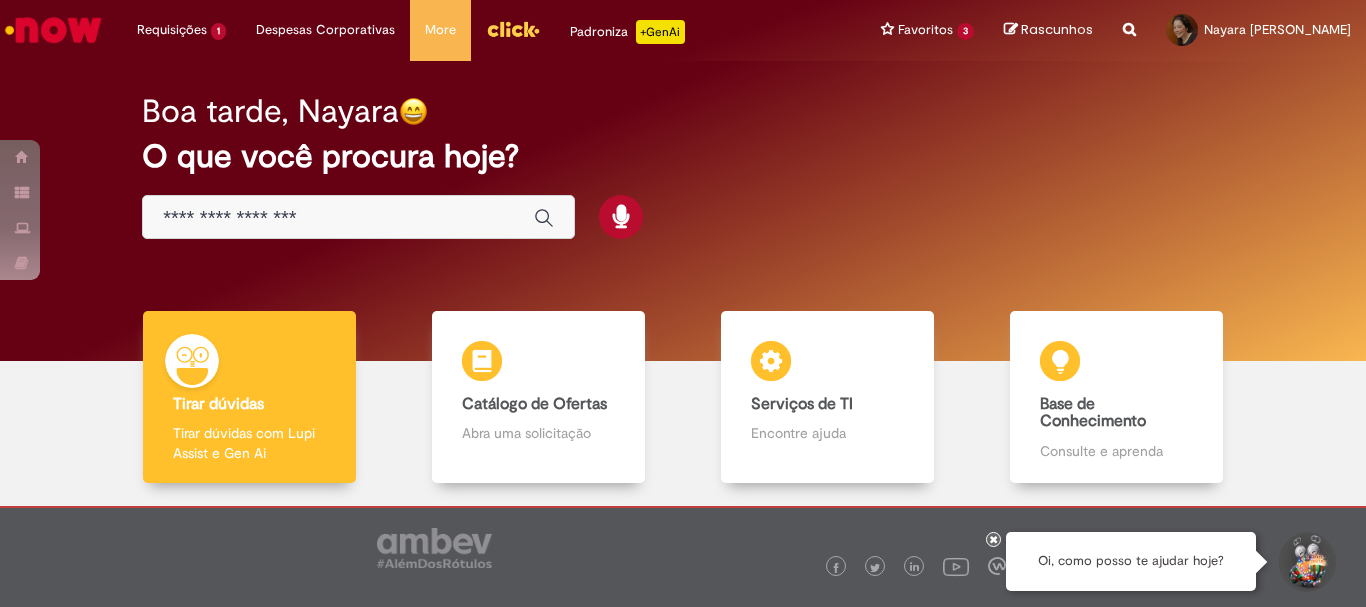click at bounding box center (338, 218) 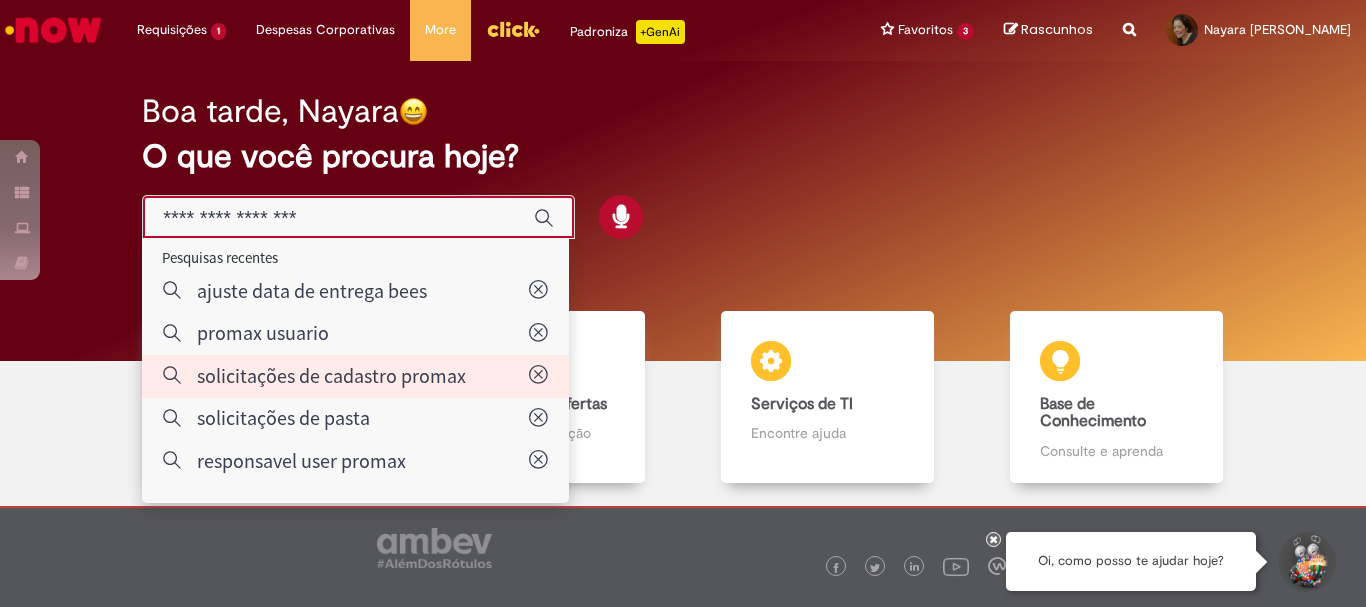 type on "**********" 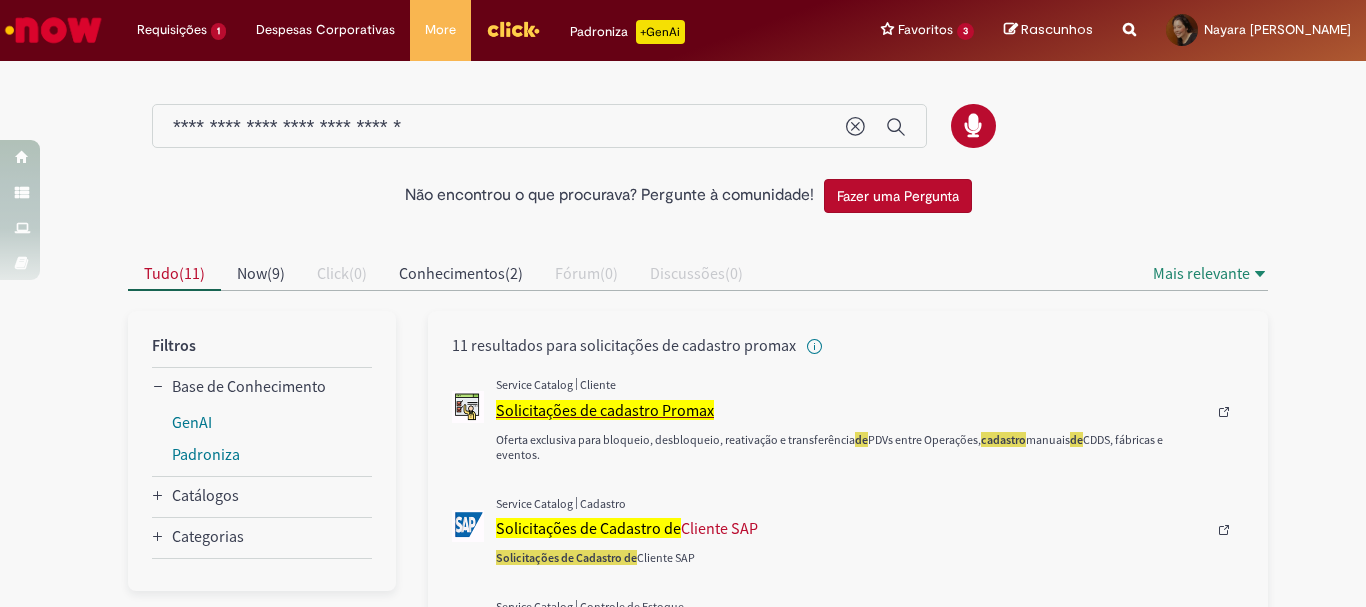 click on "Solicitações de cadastro Promax" at bounding box center [605, 410] 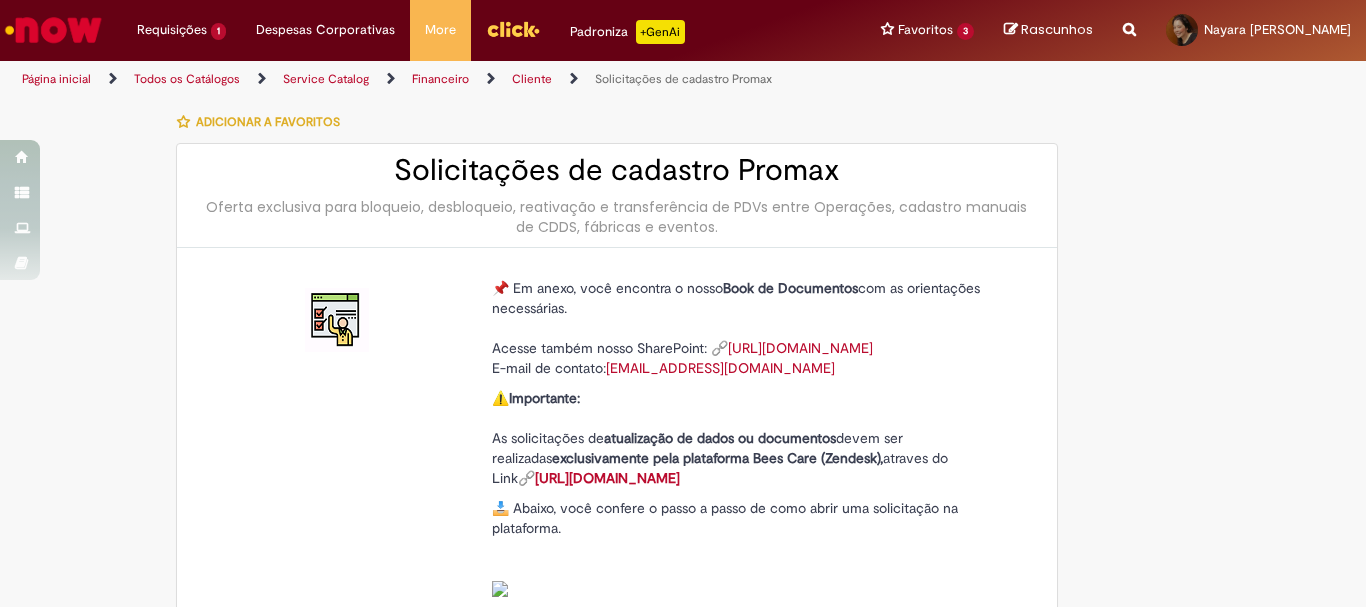 type on "********" 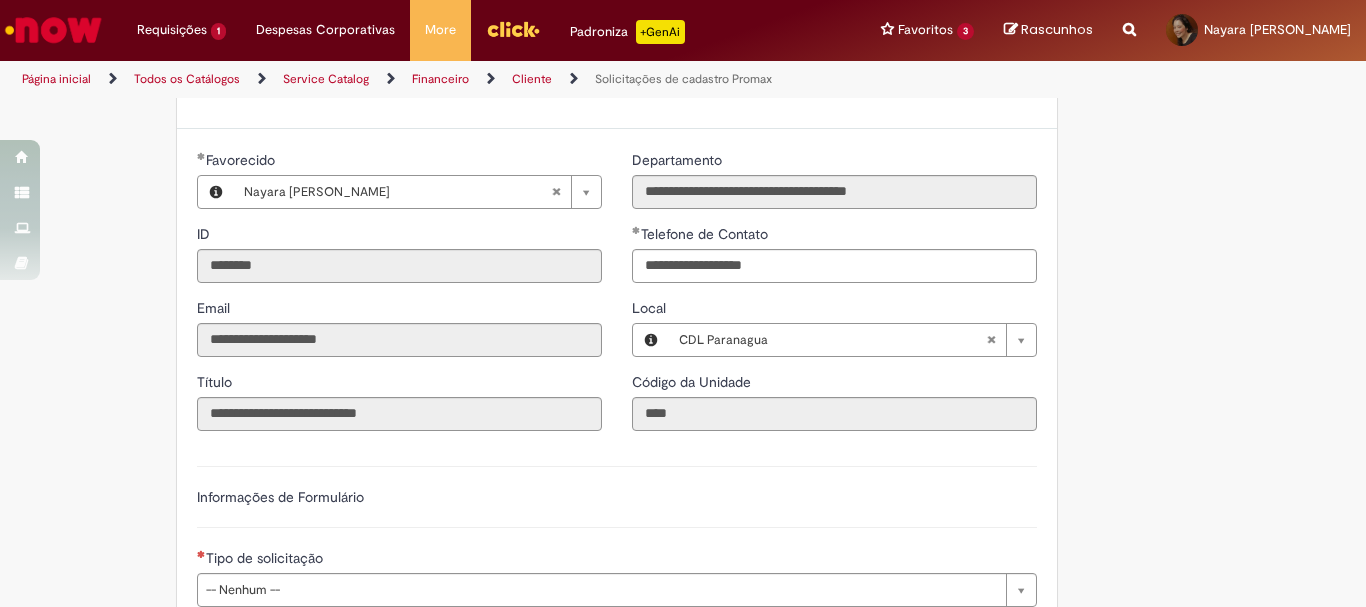 scroll, scrollTop: 700, scrollLeft: 0, axis: vertical 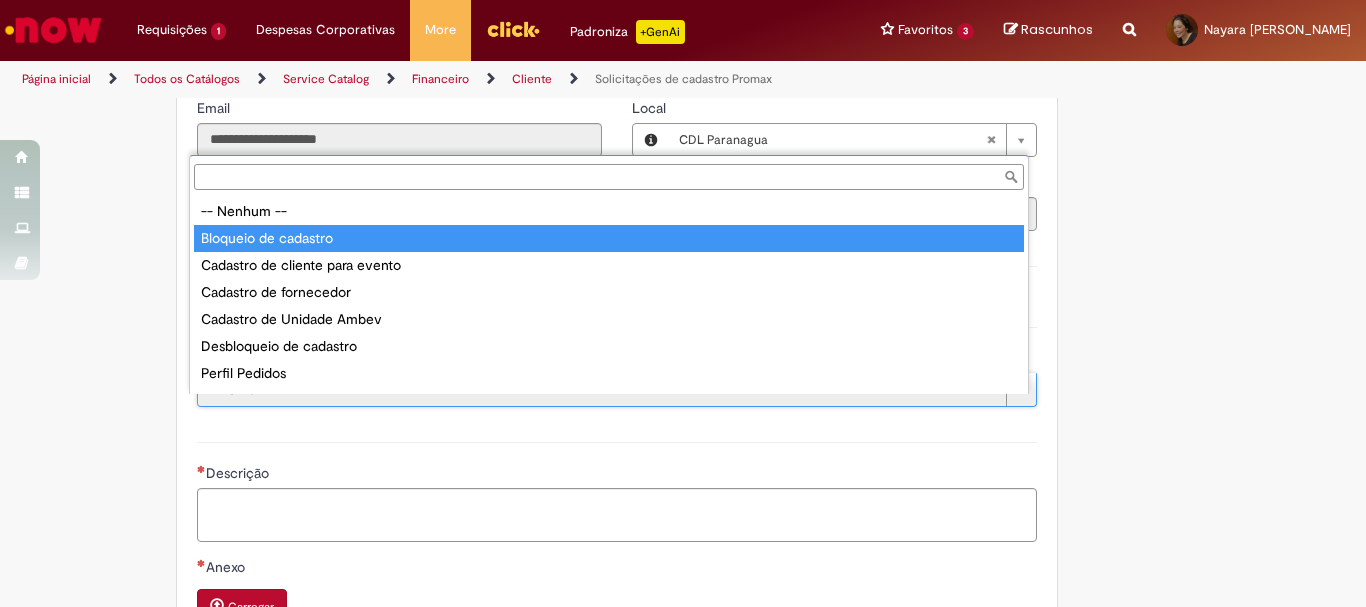 type on "**********" 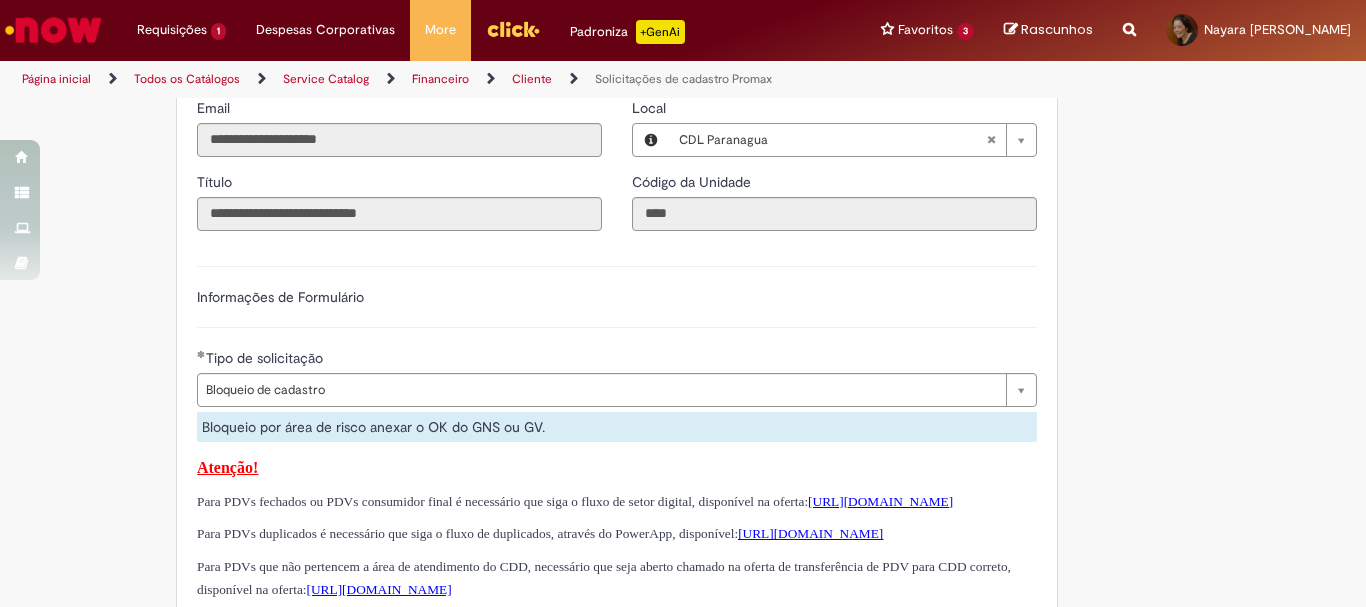 click on "Informações de Formulário" at bounding box center (617, 307) 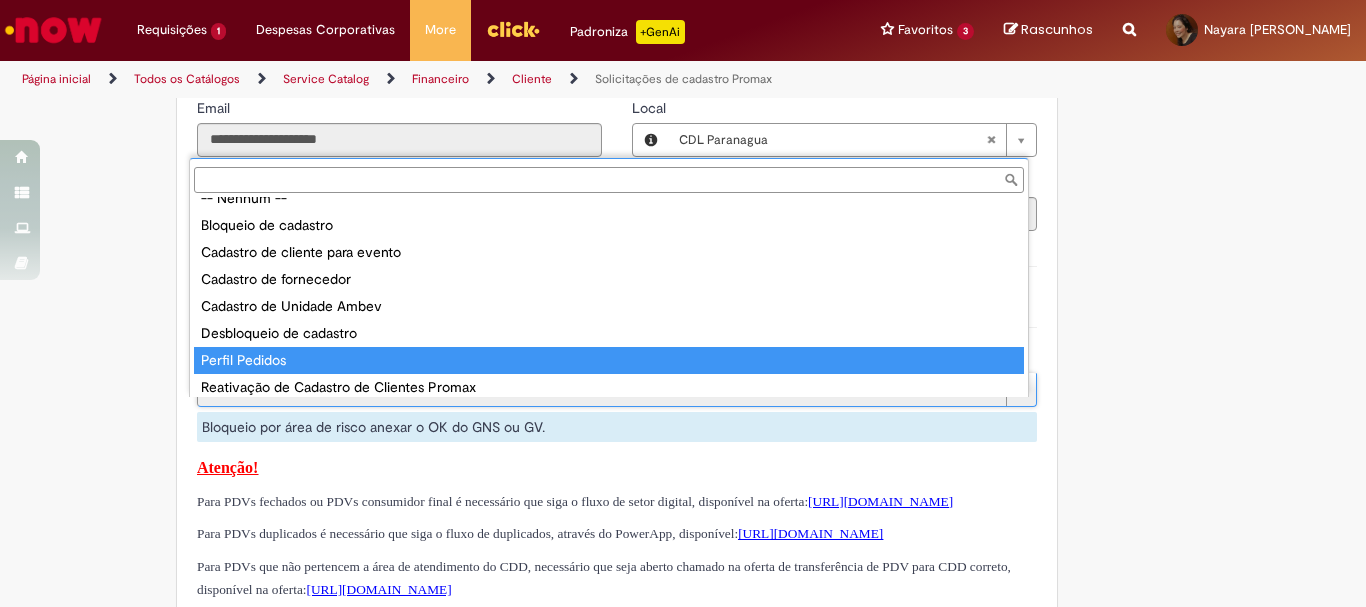 scroll, scrollTop: 78, scrollLeft: 0, axis: vertical 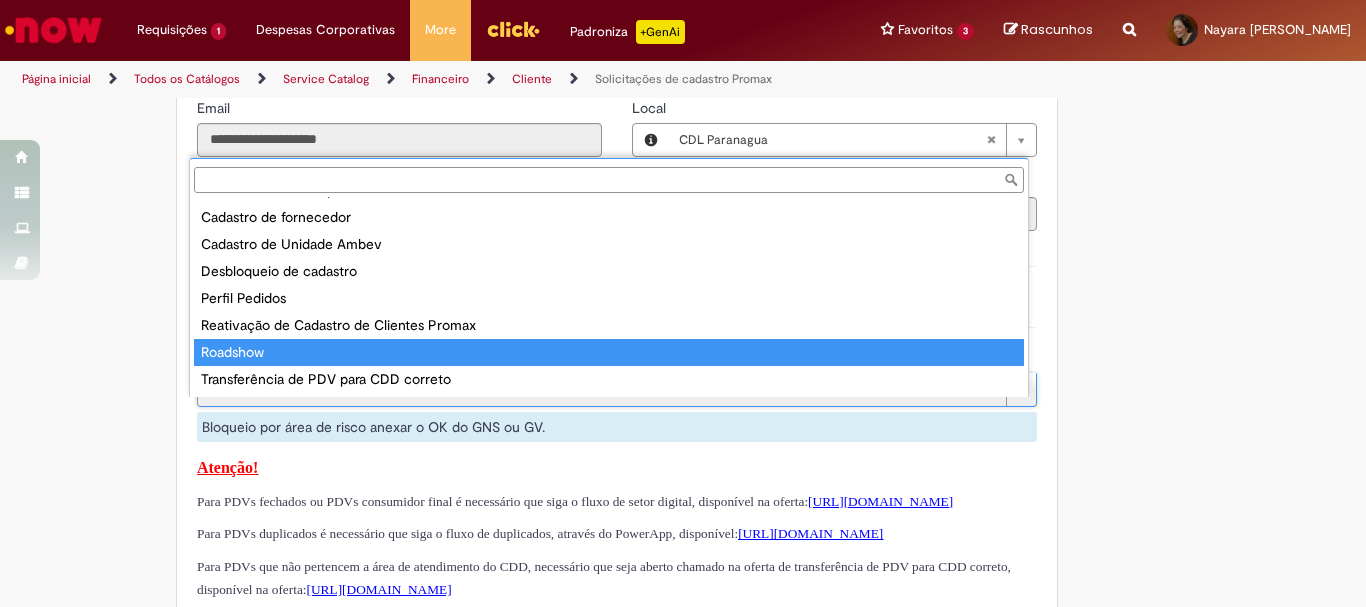 type on "**********" 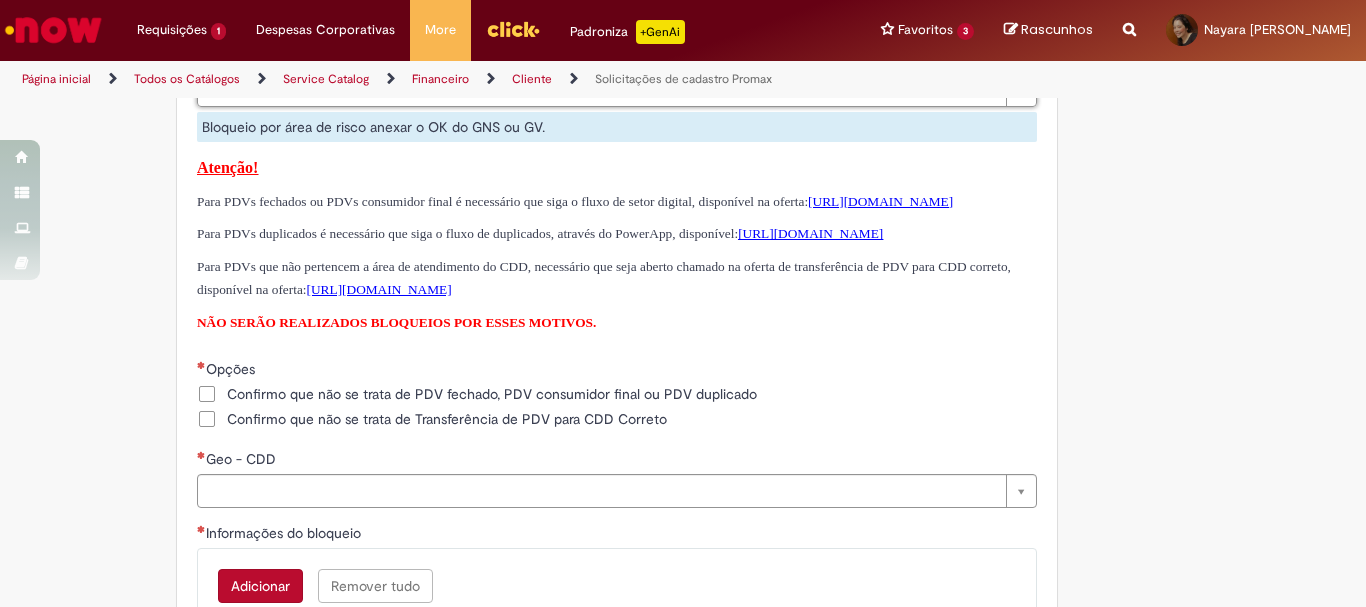scroll, scrollTop: 1100, scrollLeft: 0, axis: vertical 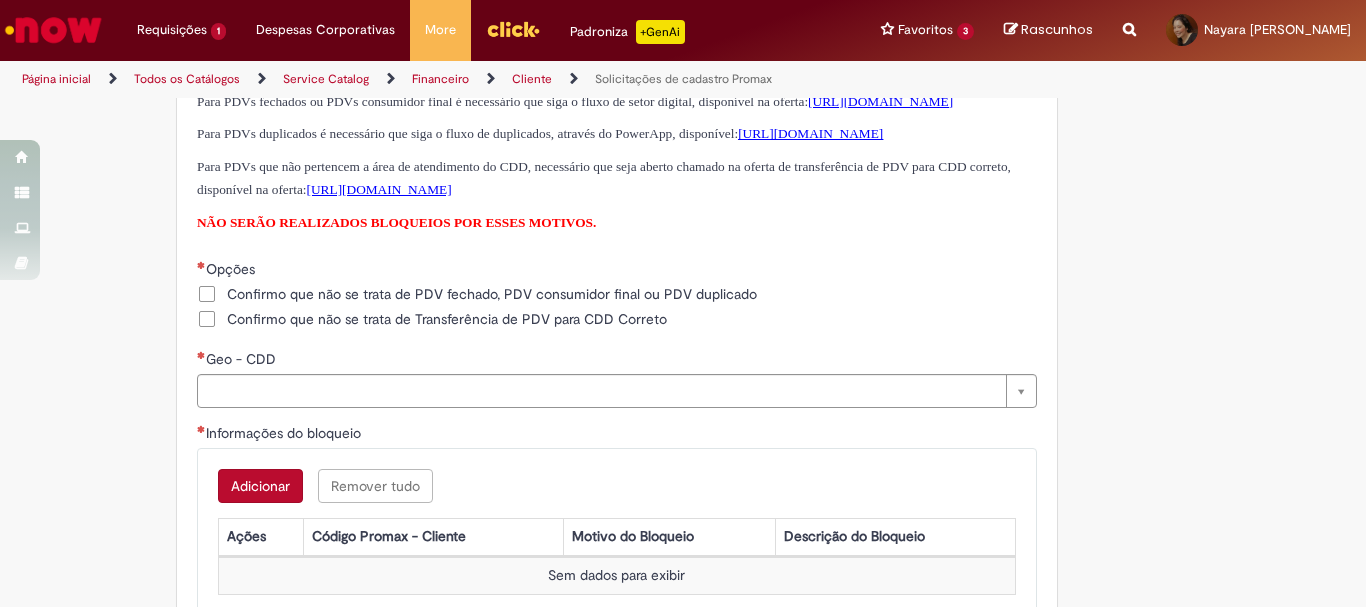 click on "Confirmo que não se trata de PDV fechado, PDV consumidor final ou PDV duplicado" at bounding box center [492, 294] 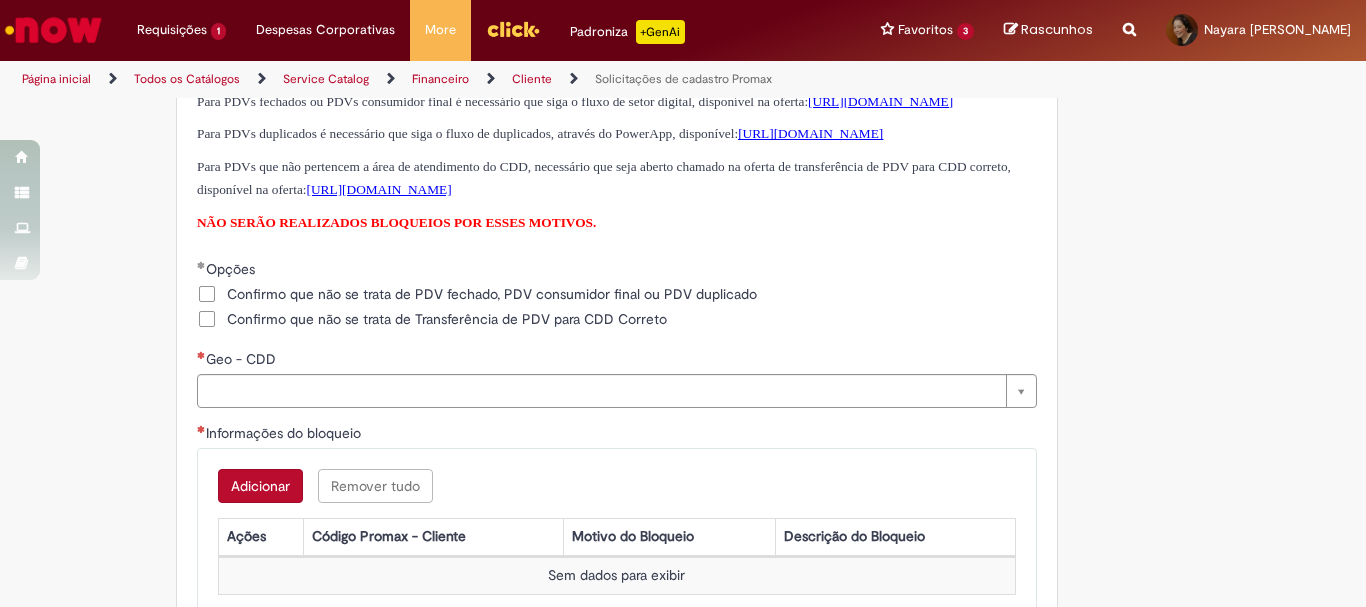 scroll, scrollTop: 1200, scrollLeft: 0, axis: vertical 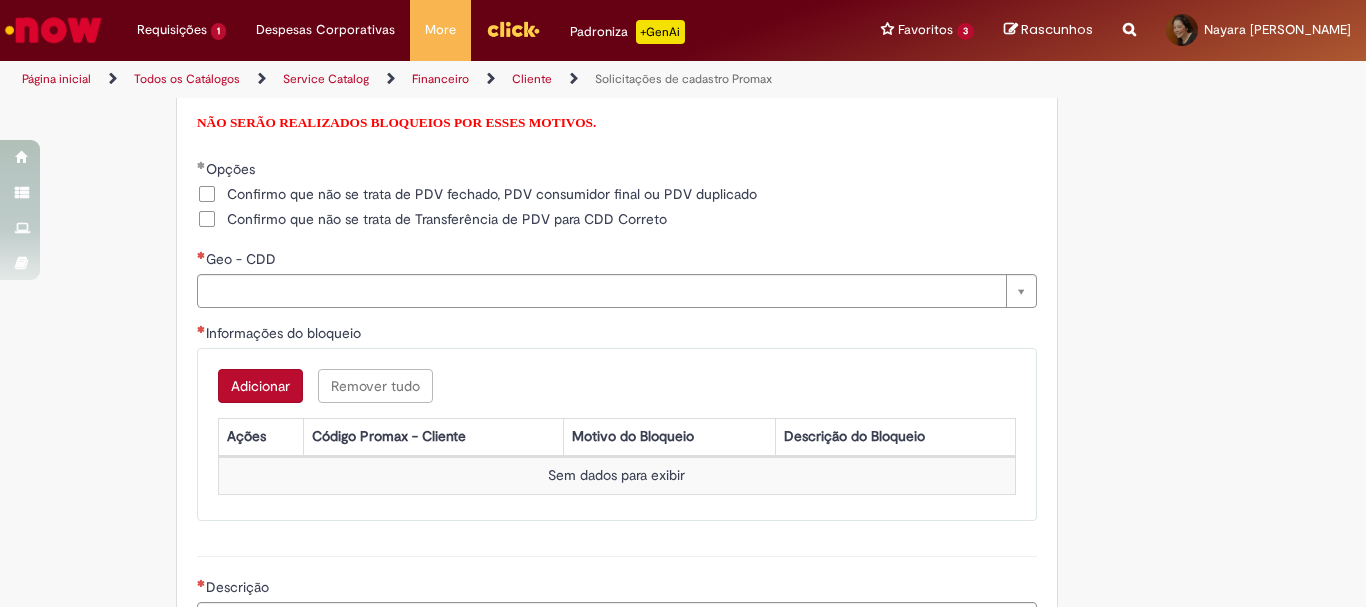 click on "Confirmo que não se trata de PDV fechado, PDV consumidor final ou PDV duplicado" at bounding box center (492, 194) 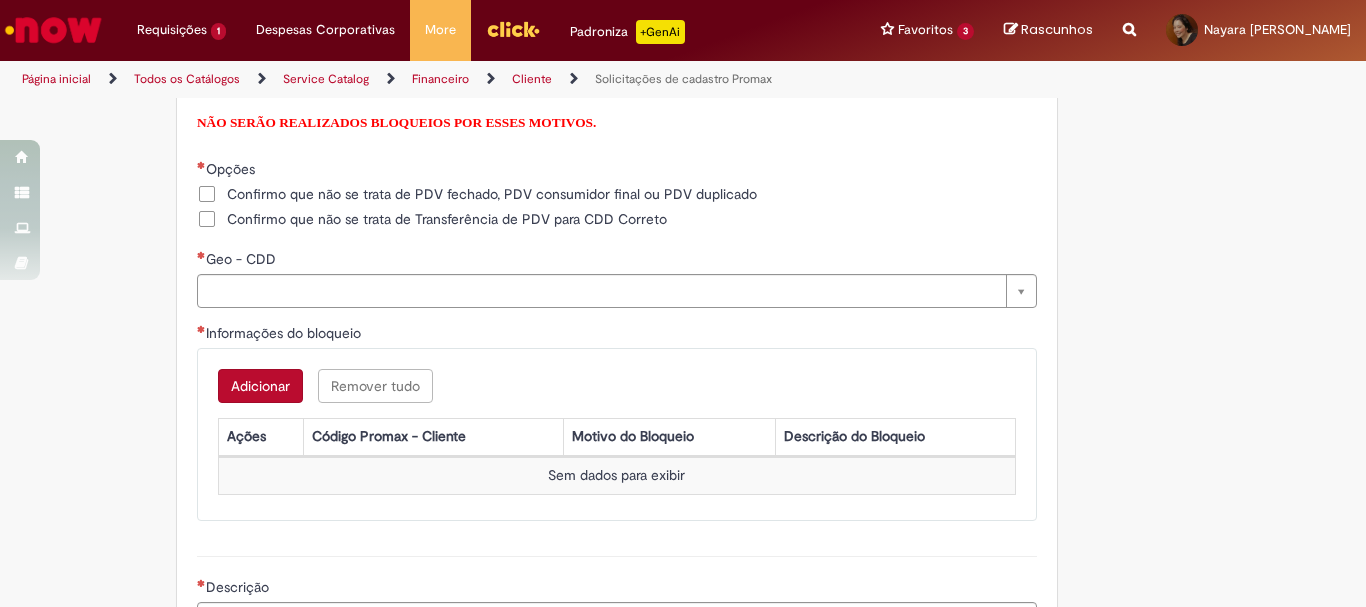 click on "Adicionar a Favoritos
Solicitações de cadastro Promax
Oferta exclusiva para bloqueio, desbloqueio, reativação e transferência de PDVs entre Operações, cadastro manuais de CDDS, fábricas e eventos.
📌 Em anexo, você encontra o nosso  Book de Documentos  com as orientações necessárias. Acesse também nosso SharePoint: 🔗  https://anheuserbuschinbev.sharepoint.com/sites/ComunicacaoOTC E-mail de contato:   customer_care_csc@AnheuserBuschInBev.onmicrosoft.com
⚠️  Importante: As solicitações de  atualização de dados ou documentos  devem ser realizadas  exclusivamente pela plataforma Bees Care (Zendesk),  atraves do Link 🔗  https://ab-inbevbr.zendesk.com
📥 Abaixo, você confere o passo a passo de como abrir uma solicitação na plataforma.
SAP Interim Country Code ** Favorecido" at bounding box center [585, -40] 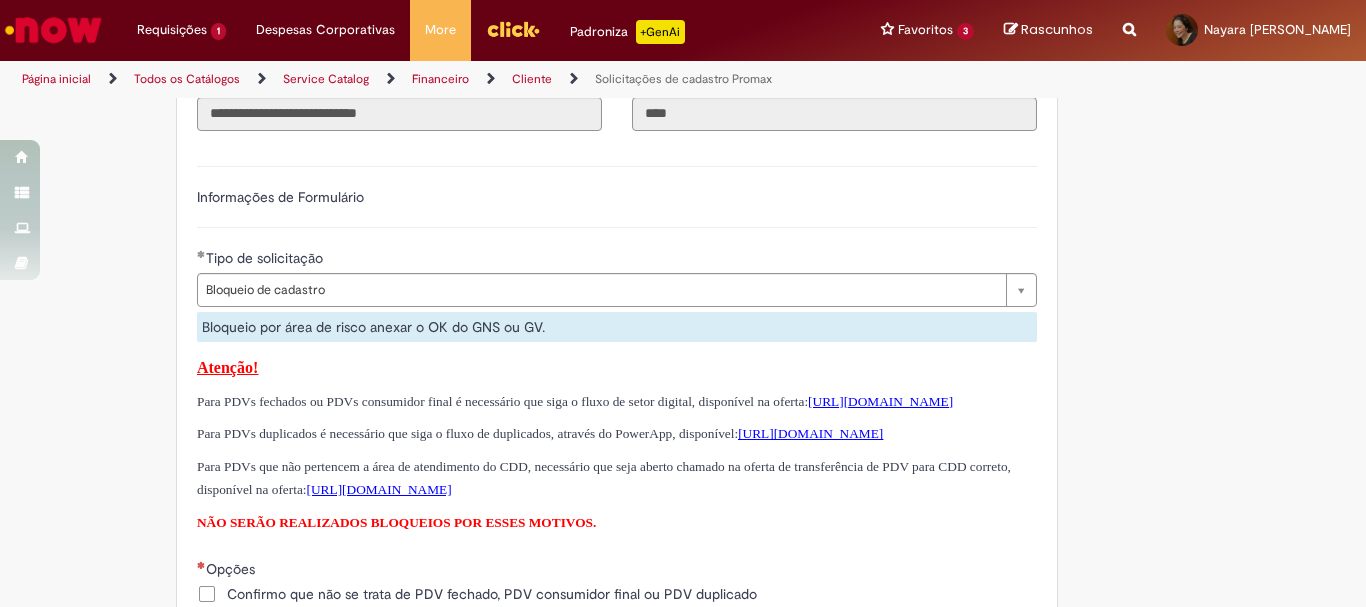 scroll, scrollTop: 900, scrollLeft: 0, axis: vertical 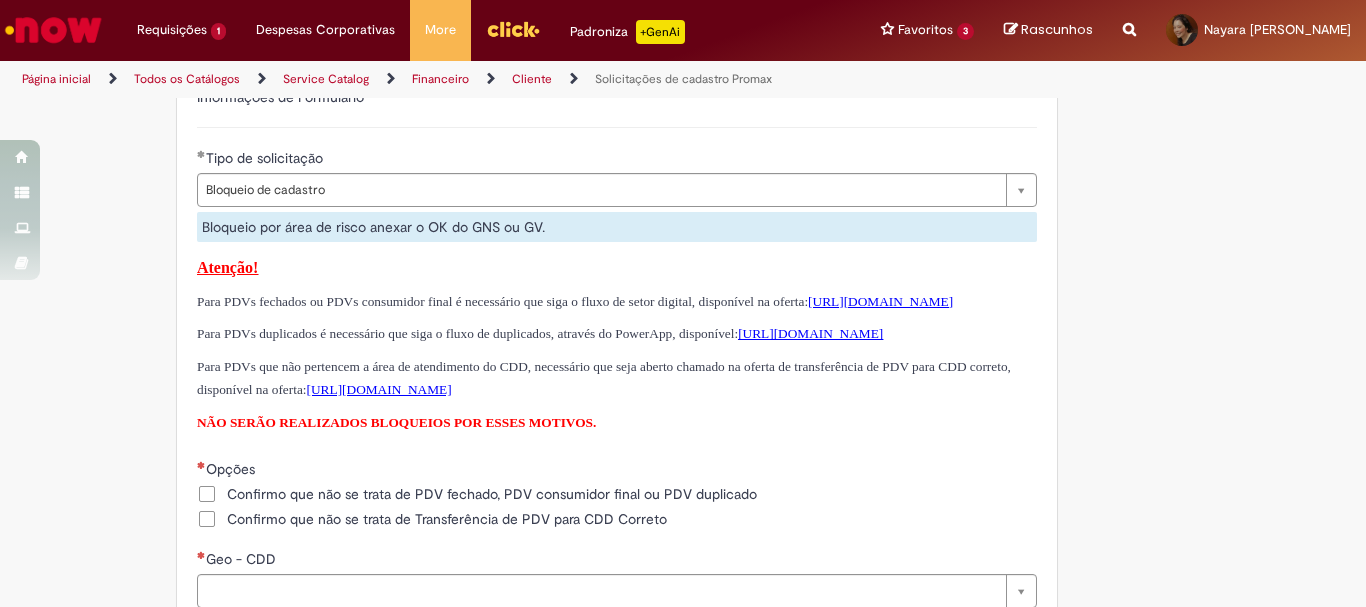 click on "https://ambev.service-now.com/ambevnow?id=sc_cat_item&table=sc_cat_item&sys_id=f21354791bf07410042b6350f54bcb45" at bounding box center [880, 301] 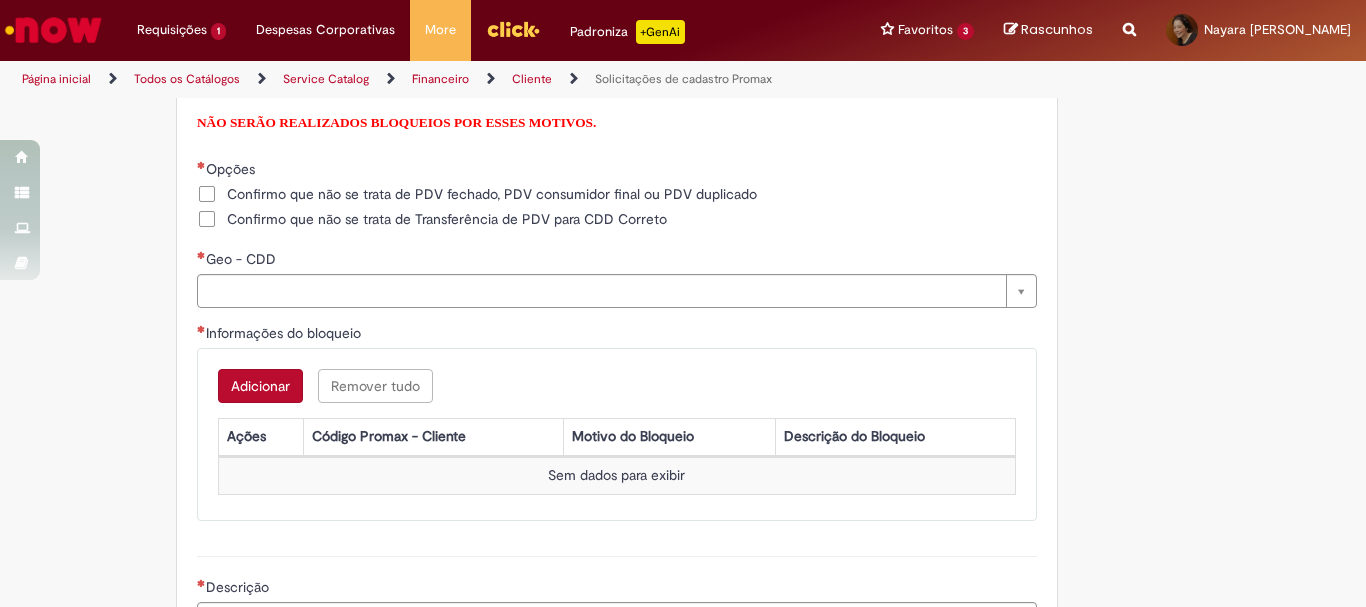 scroll, scrollTop: 1300, scrollLeft: 0, axis: vertical 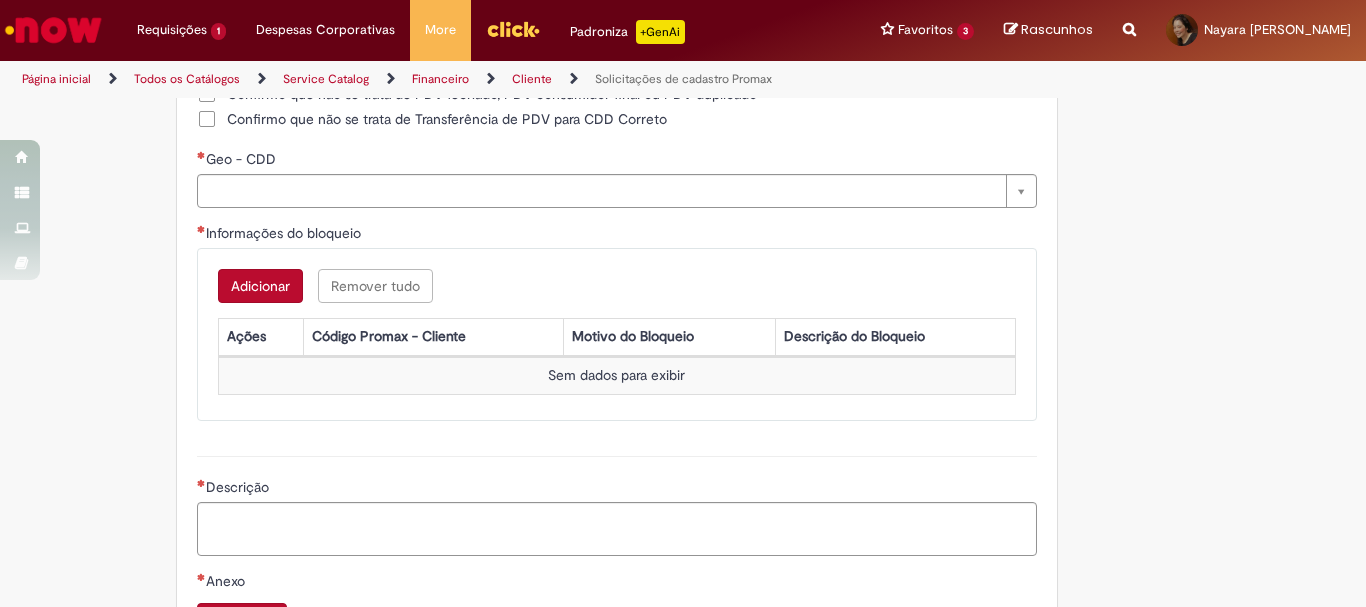 click on "Adicionar Remover tudo" at bounding box center (617, 286) 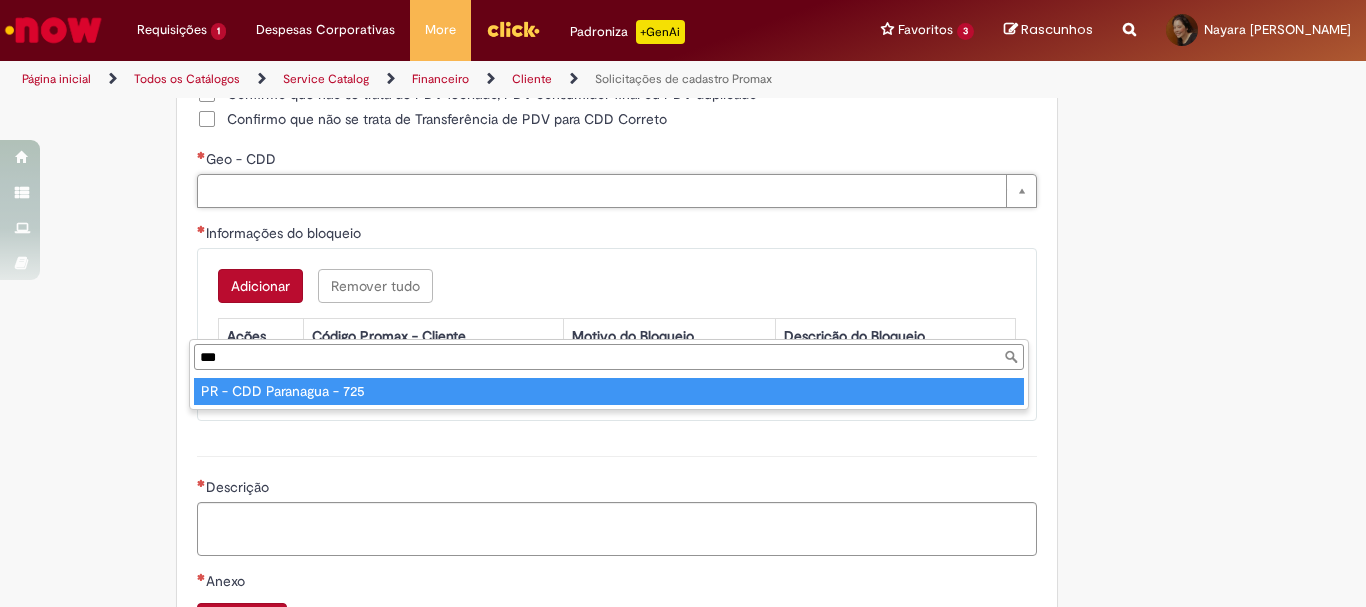 type on "***" 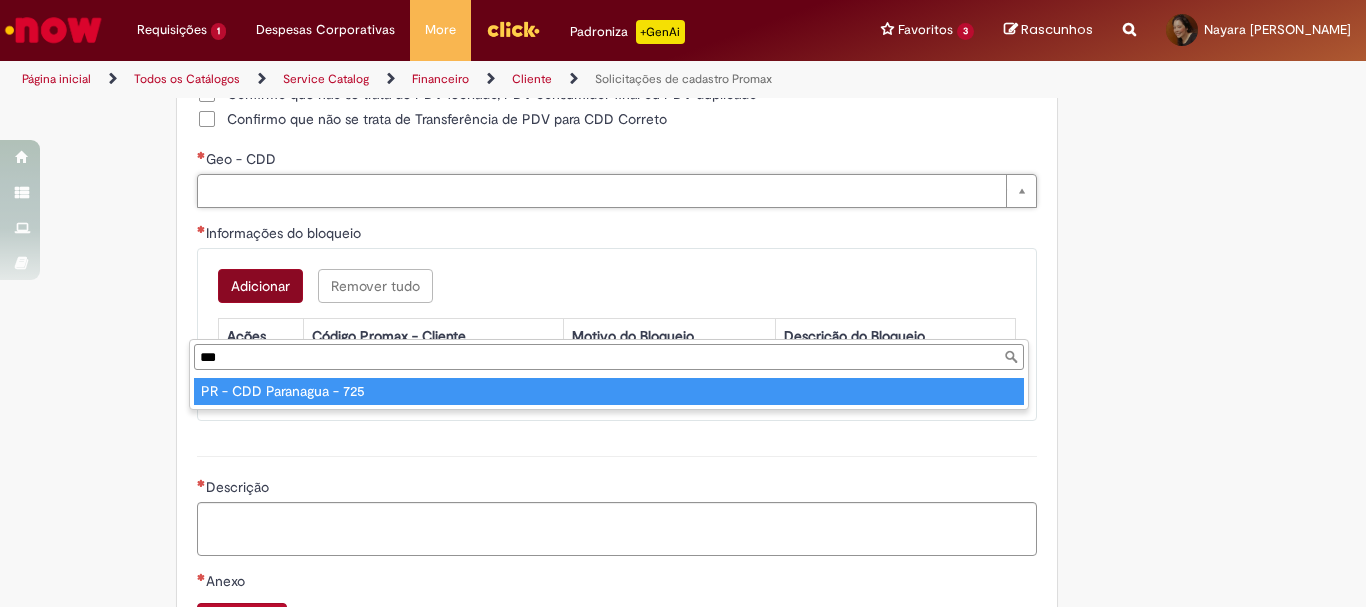 type on "**********" 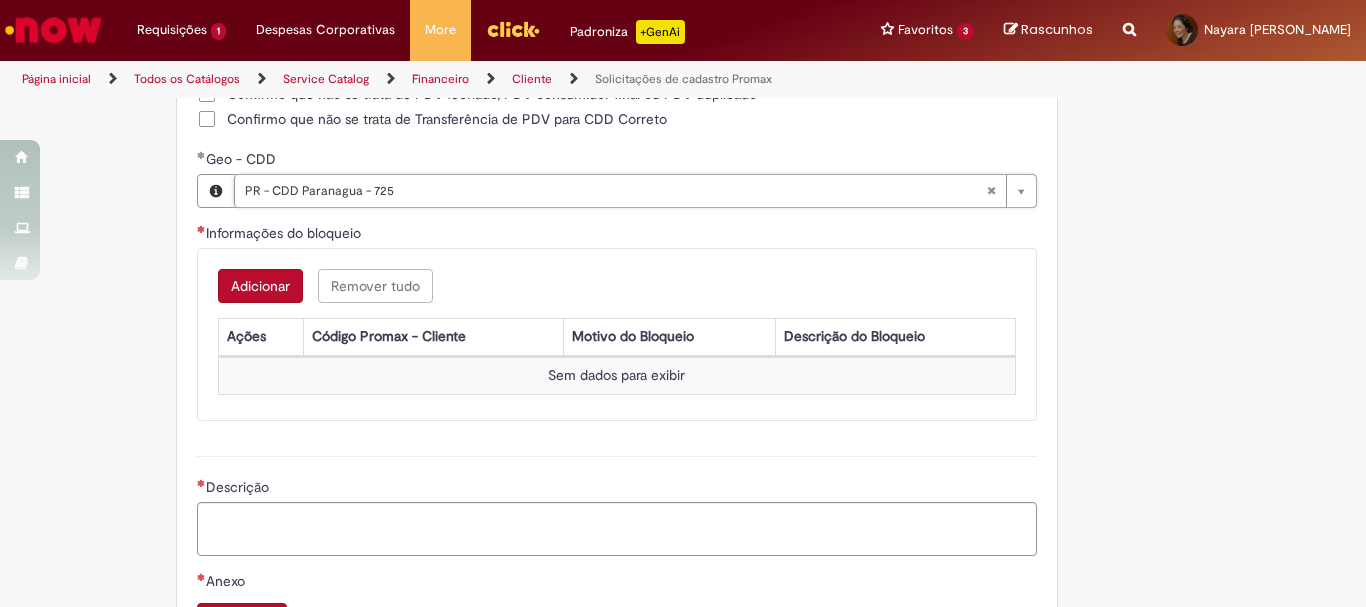 click on "Adicionar" at bounding box center (260, 286) 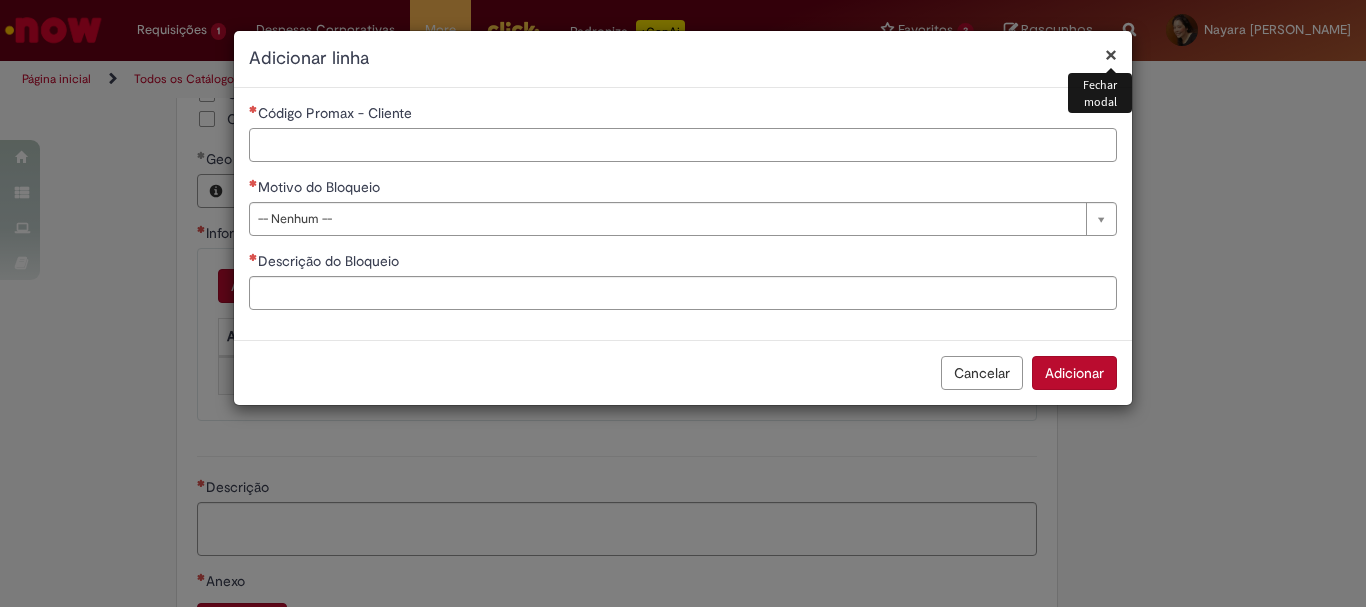 click on "Código Promax - Cliente" at bounding box center [683, 145] 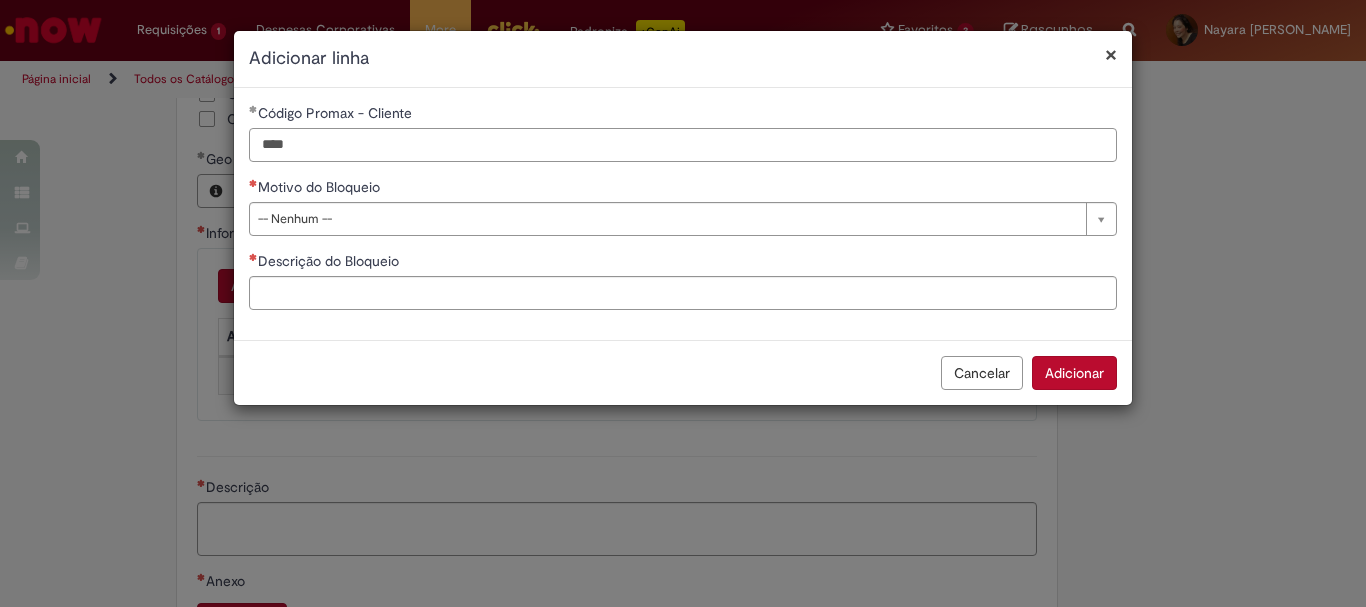 type on "****" 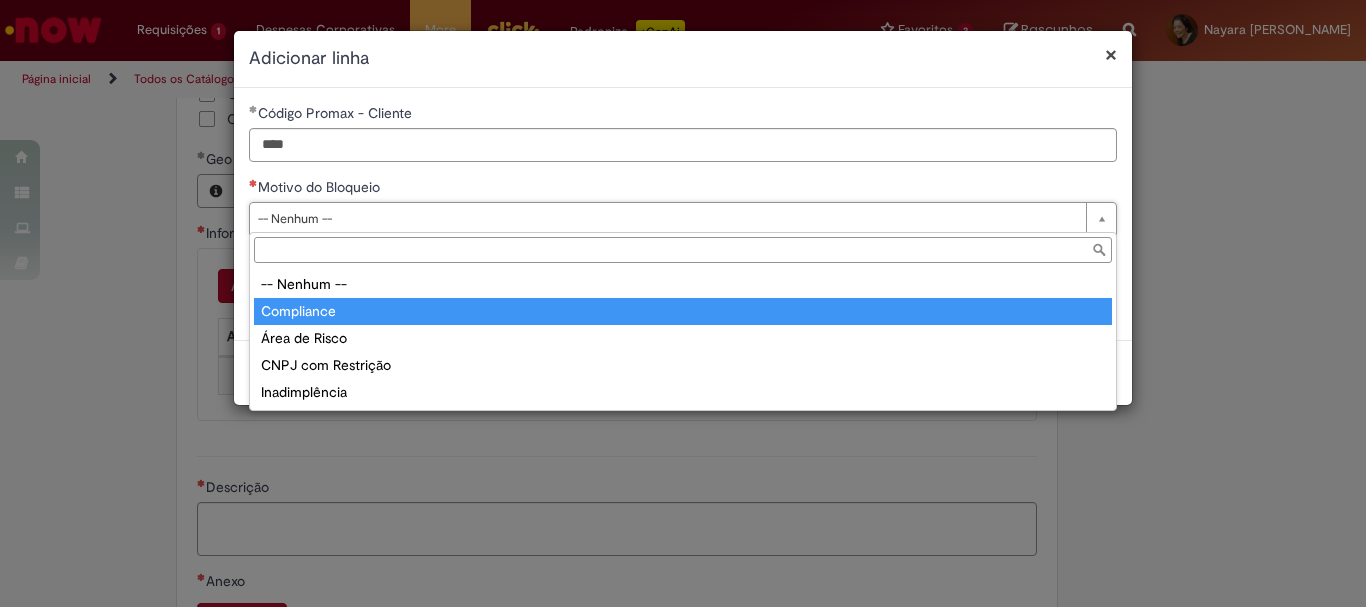 type on "**********" 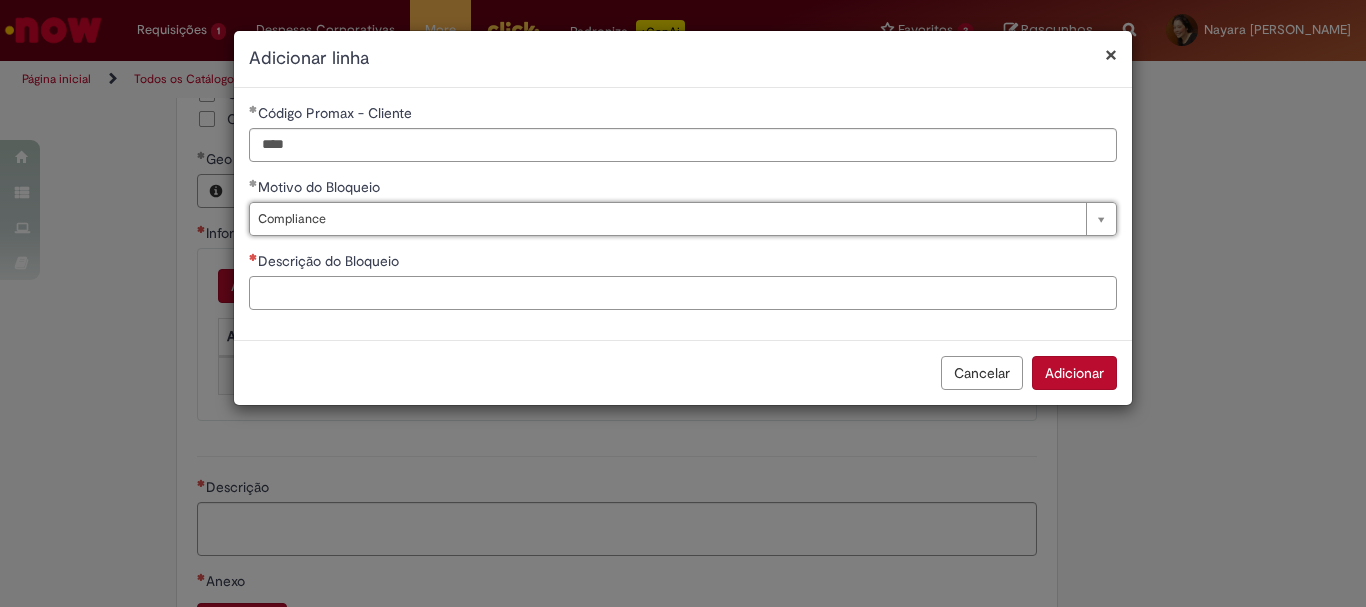 click on "Descrição do Bloqueio" at bounding box center [683, 293] 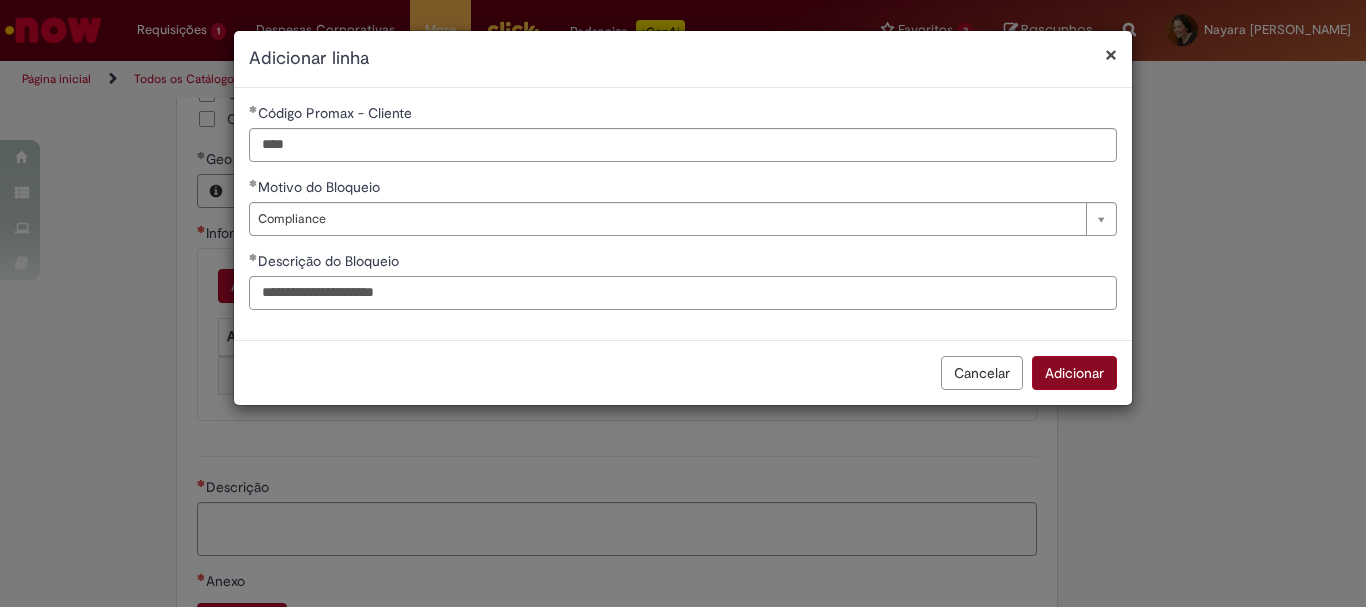 type on "**********" 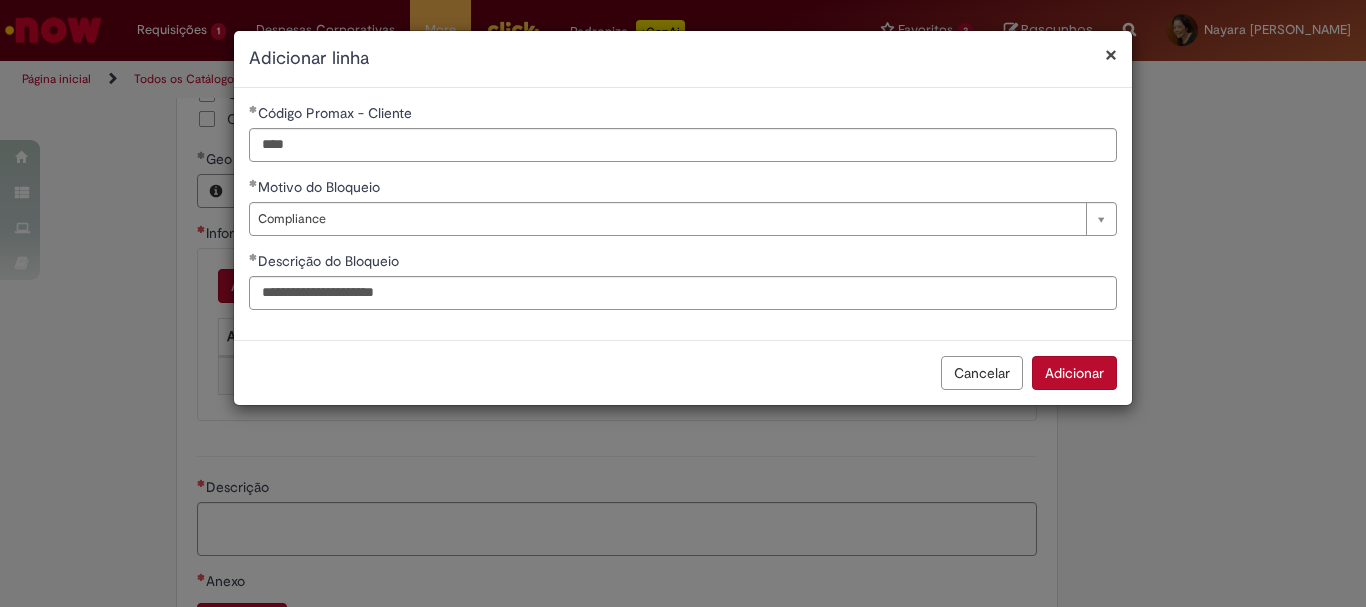 click on "Adicionar" at bounding box center [1074, 373] 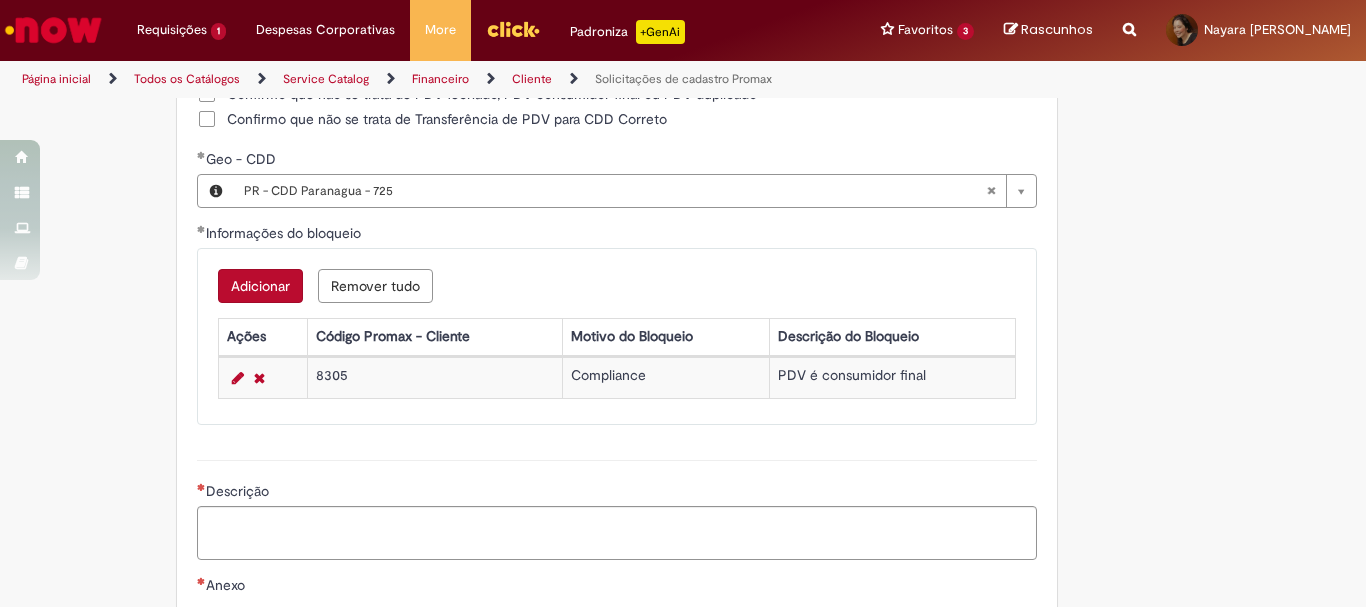 scroll, scrollTop: 1753, scrollLeft: 0, axis: vertical 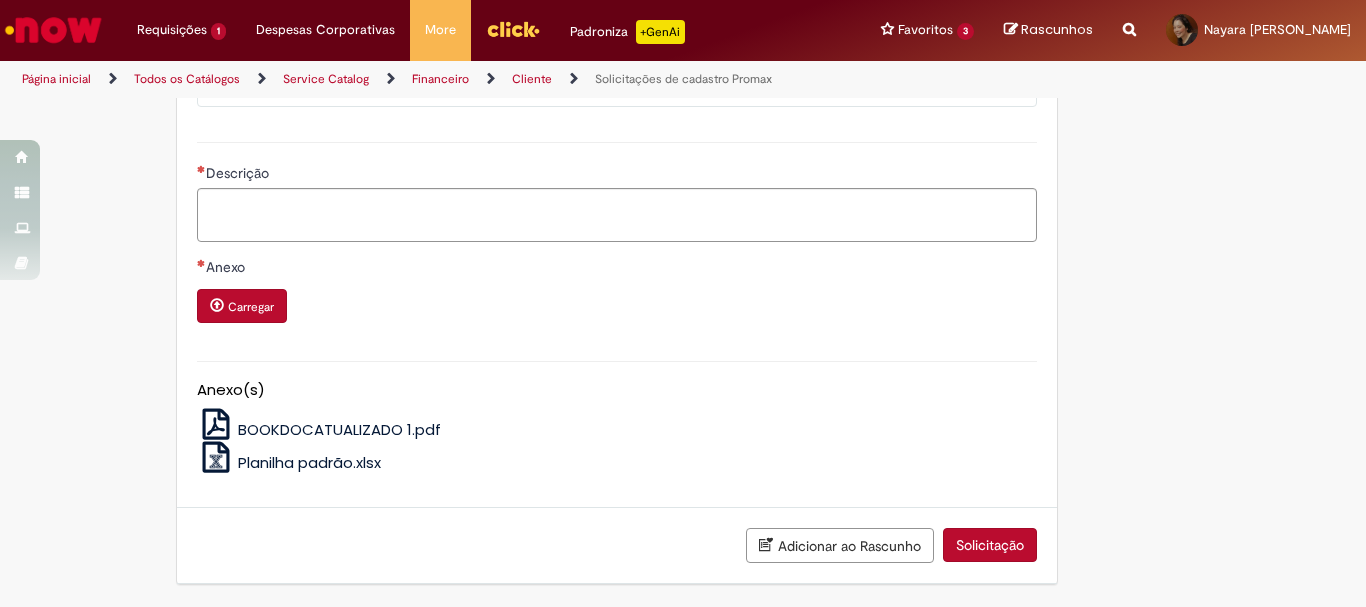 click on "Planilha padrão.xlsx" at bounding box center [309, 462] 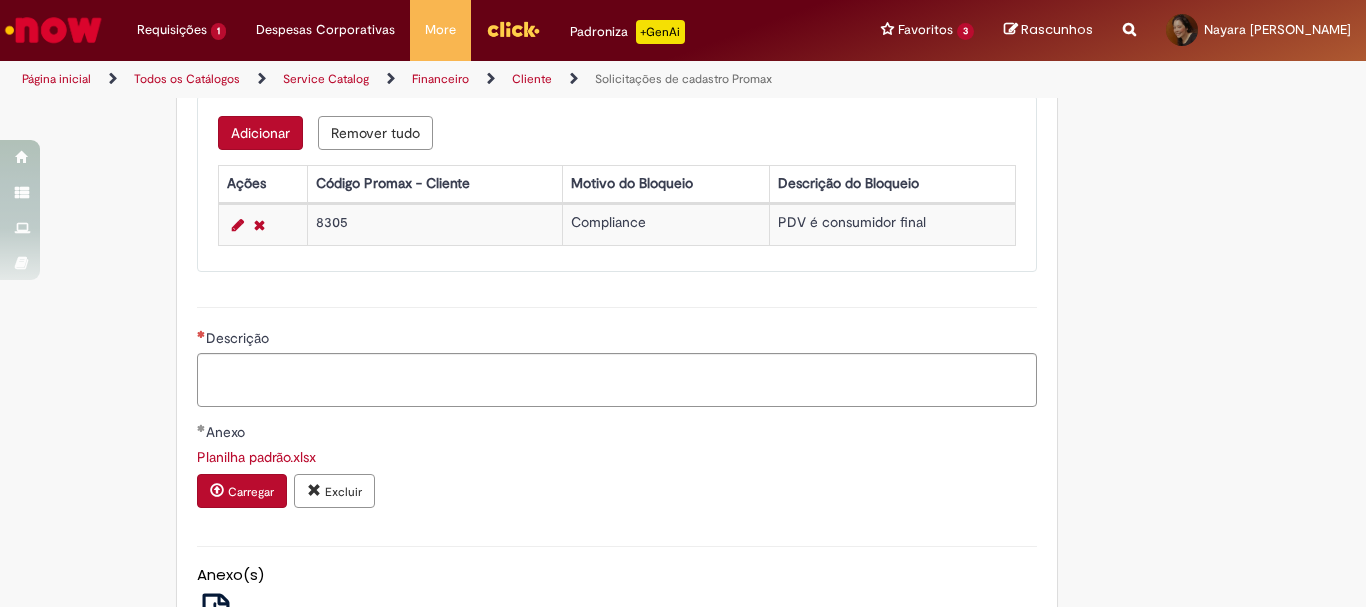 scroll, scrollTop: 1553, scrollLeft: 0, axis: vertical 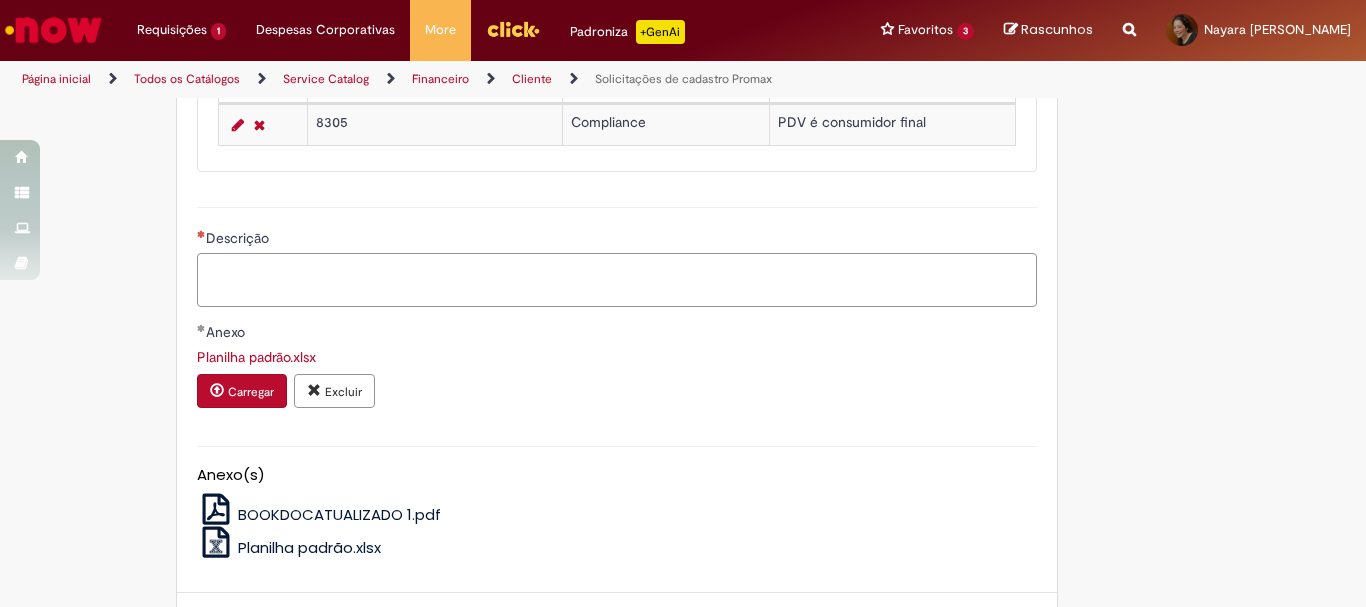 click on "Descrição" at bounding box center (617, 280) 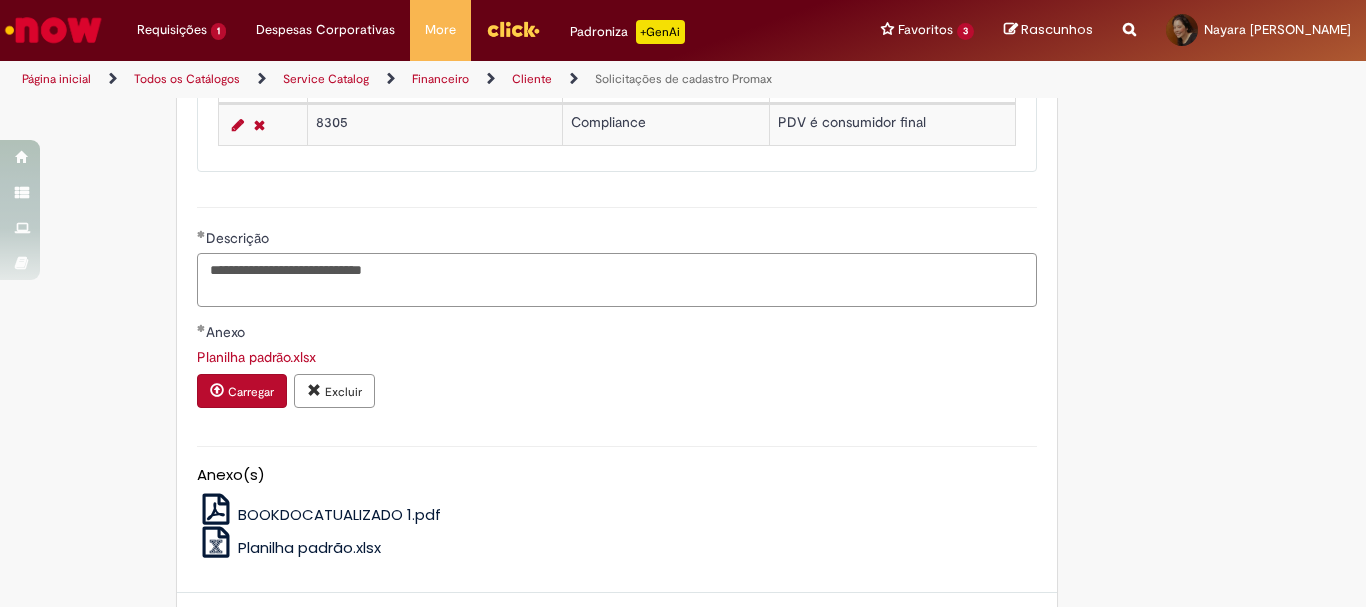 scroll, scrollTop: 1773, scrollLeft: 0, axis: vertical 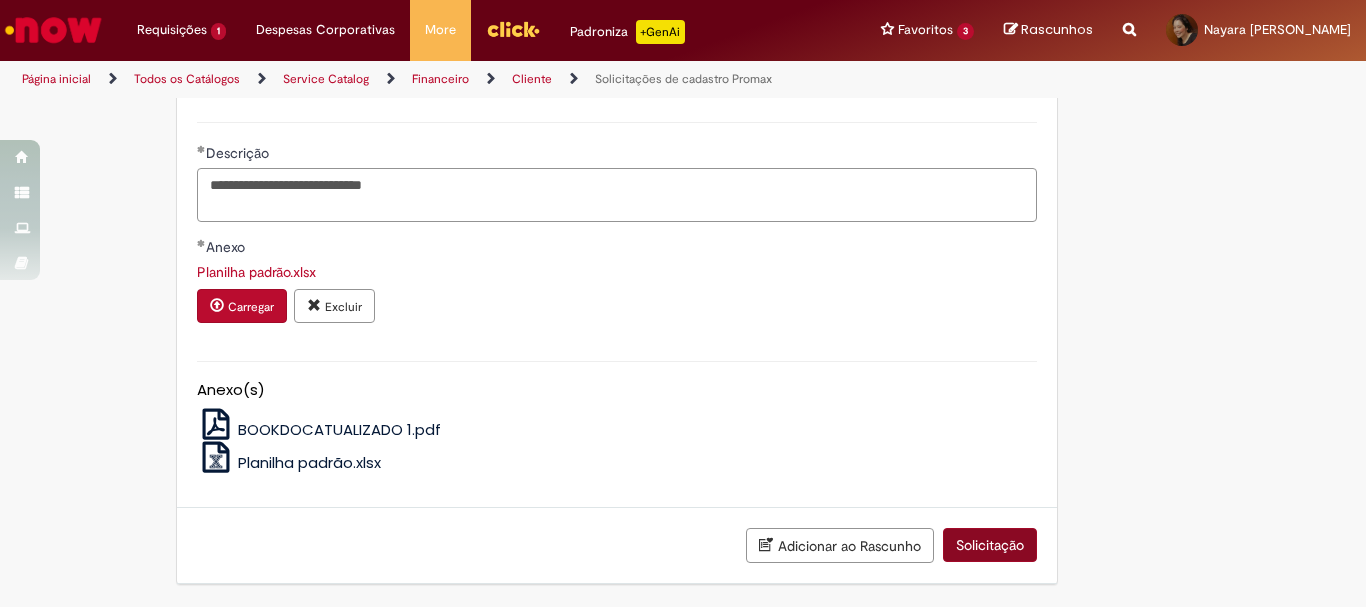 type on "**********" 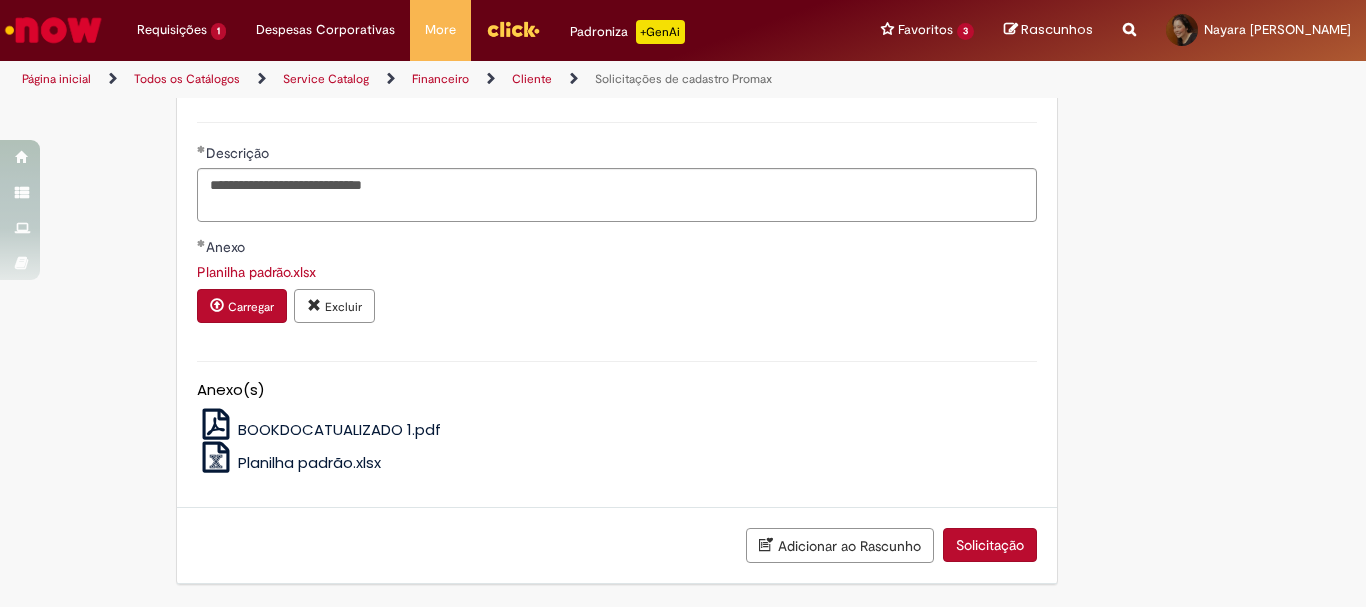 click on "Solicitação" at bounding box center [990, 545] 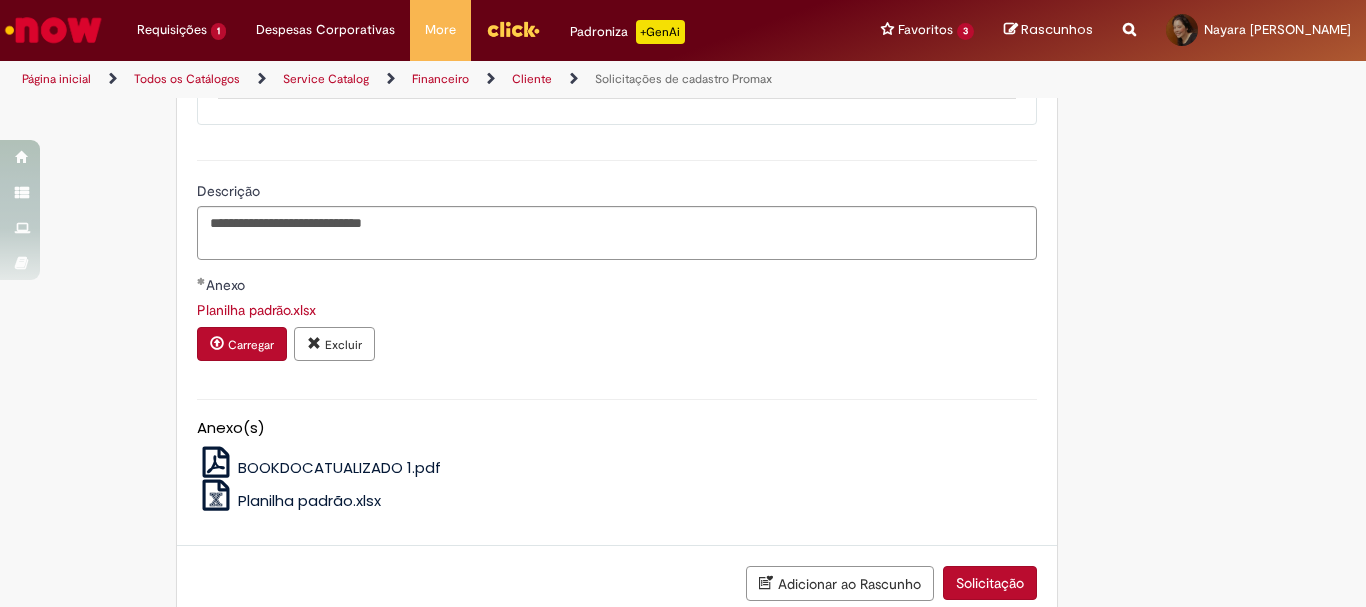 scroll, scrollTop: 1300, scrollLeft: 0, axis: vertical 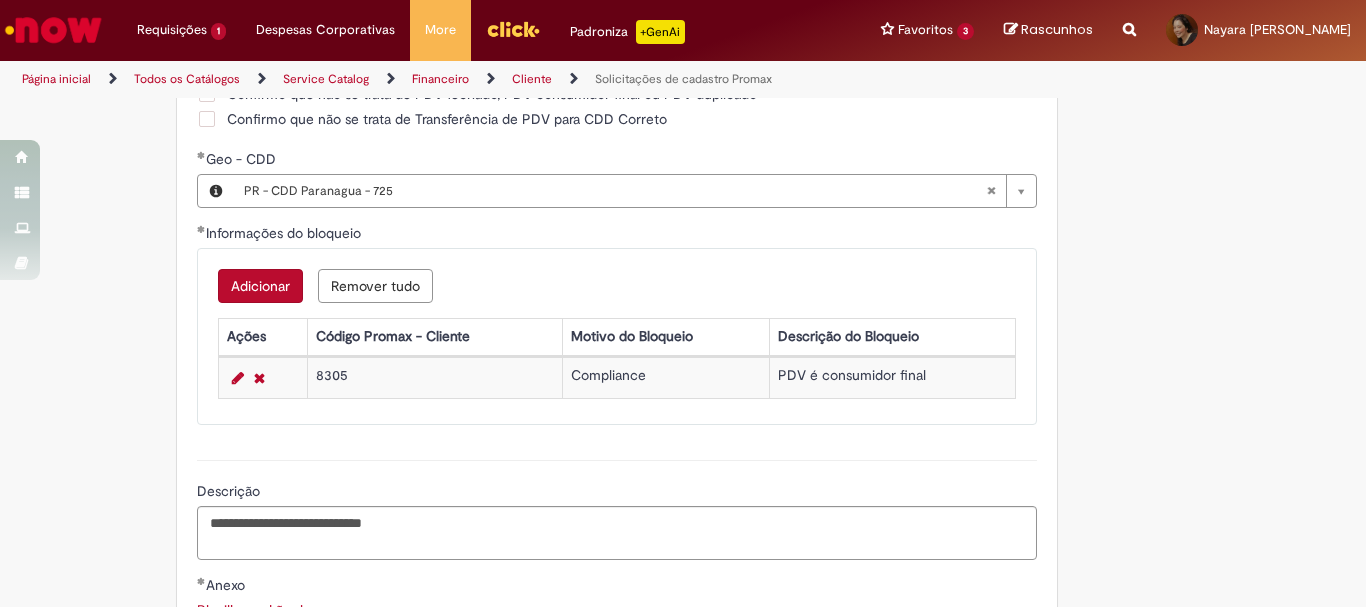 click on "Confirmo que não se trata de PDV fechado, PDV consumidor final ou PDV duplicado" at bounding box center (492, 94) 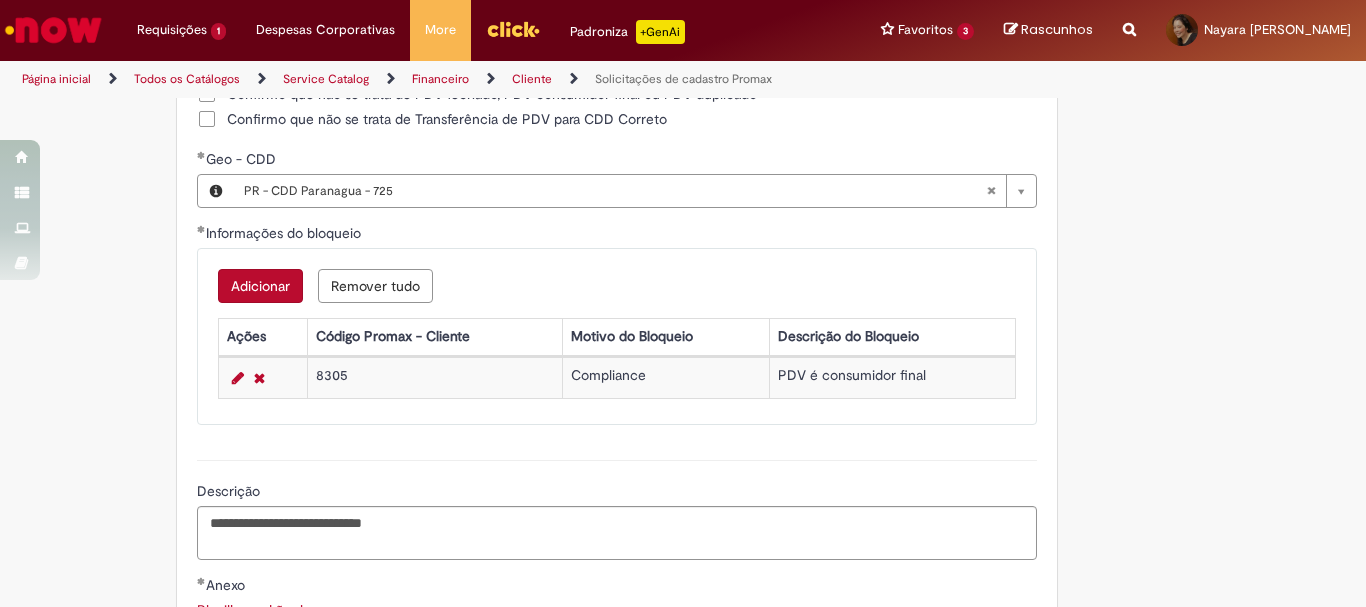 click on "Confirmo que não se trata de Transferência de PDV para CDD Correto" at bounding box center (447, 119) 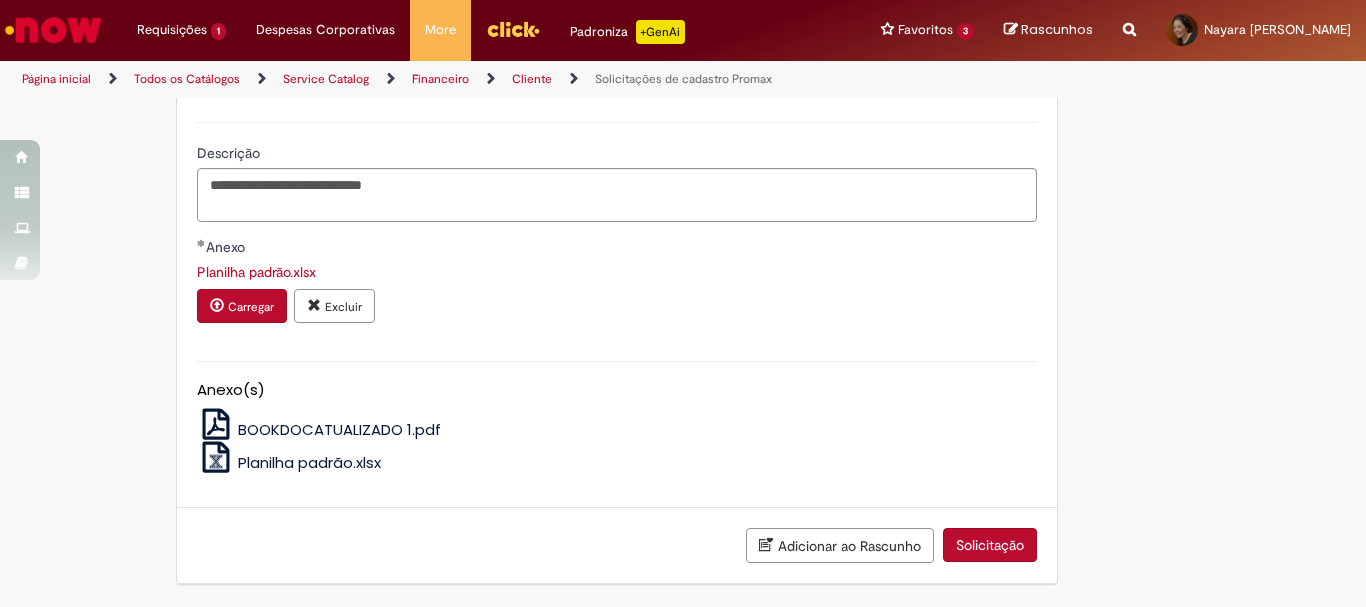 click on "Solicitação" at bounding box center (990, 545) 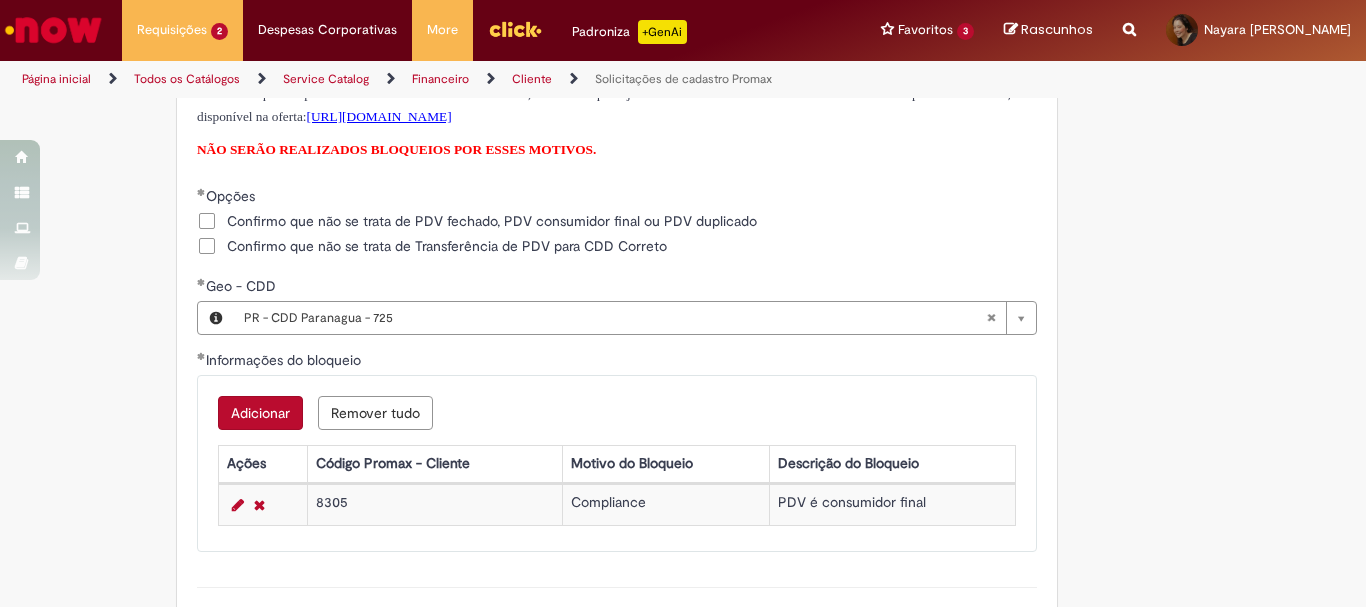 scroll, scrollTop: 1773, scrollLeft: 0, axis: vertical 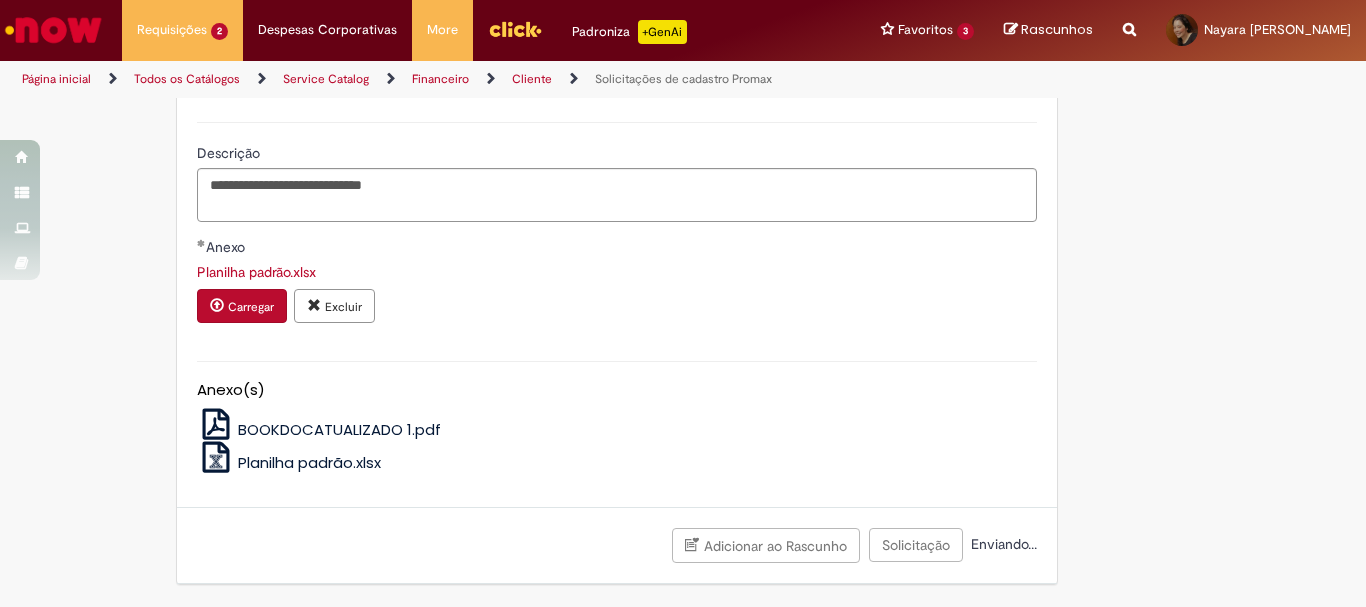 click on "Anexo(s)
BOOKDOCATUALIZADO 1.pdf
Planilha padrão.xlsx" at bounding box center (617, 414) 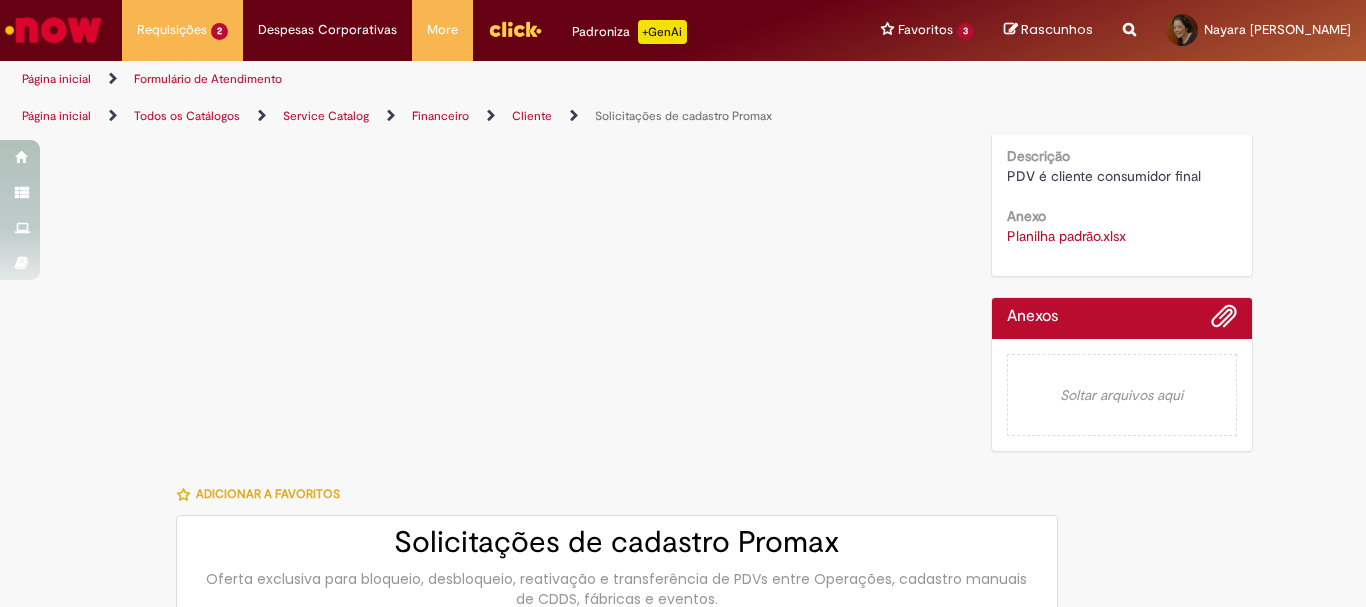 scroll, scrollTop: 0, scrollLeft: 0, axis: both 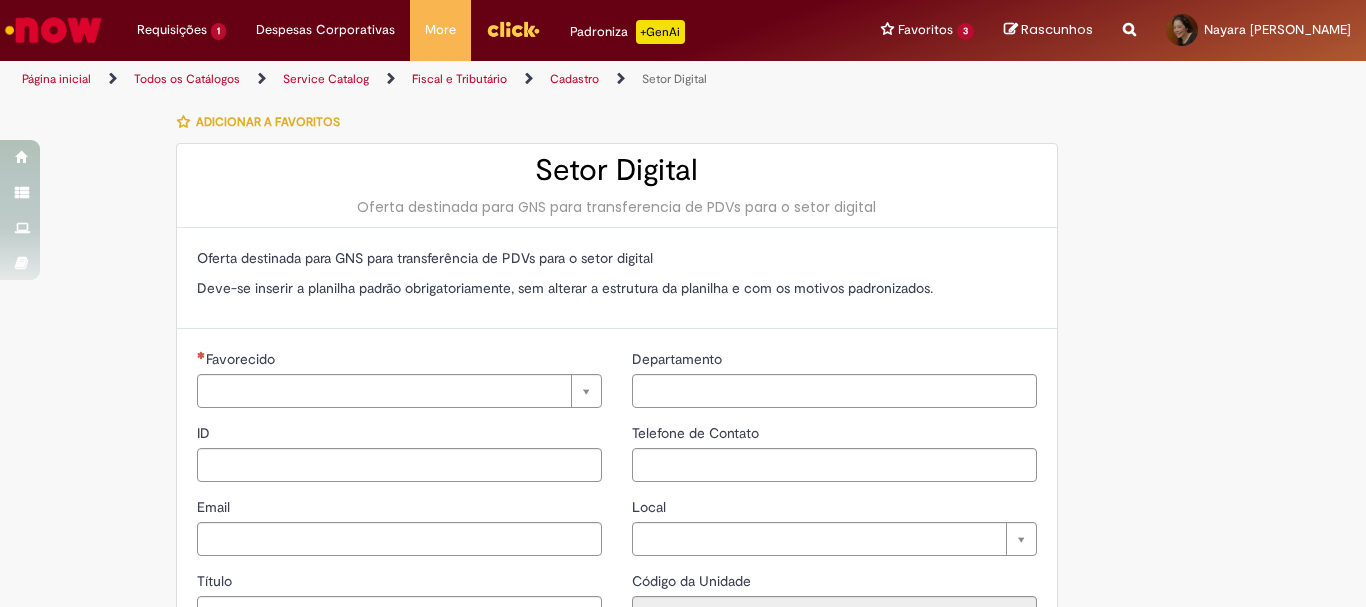 type on "********" 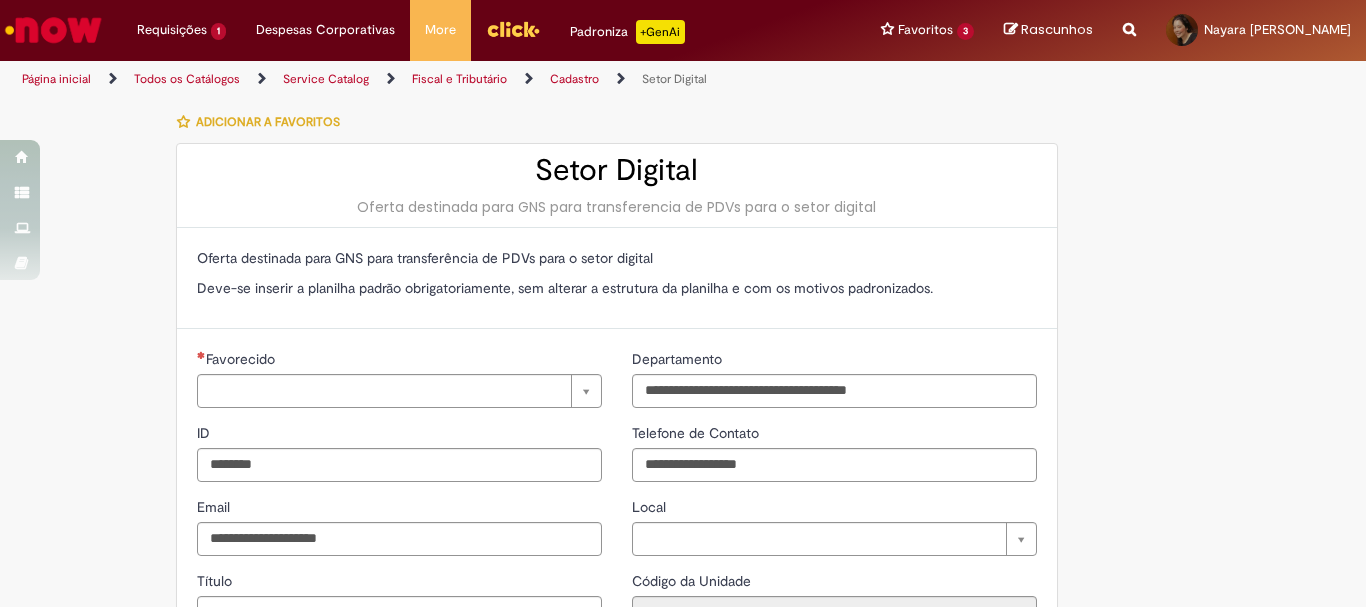 type on "**********" 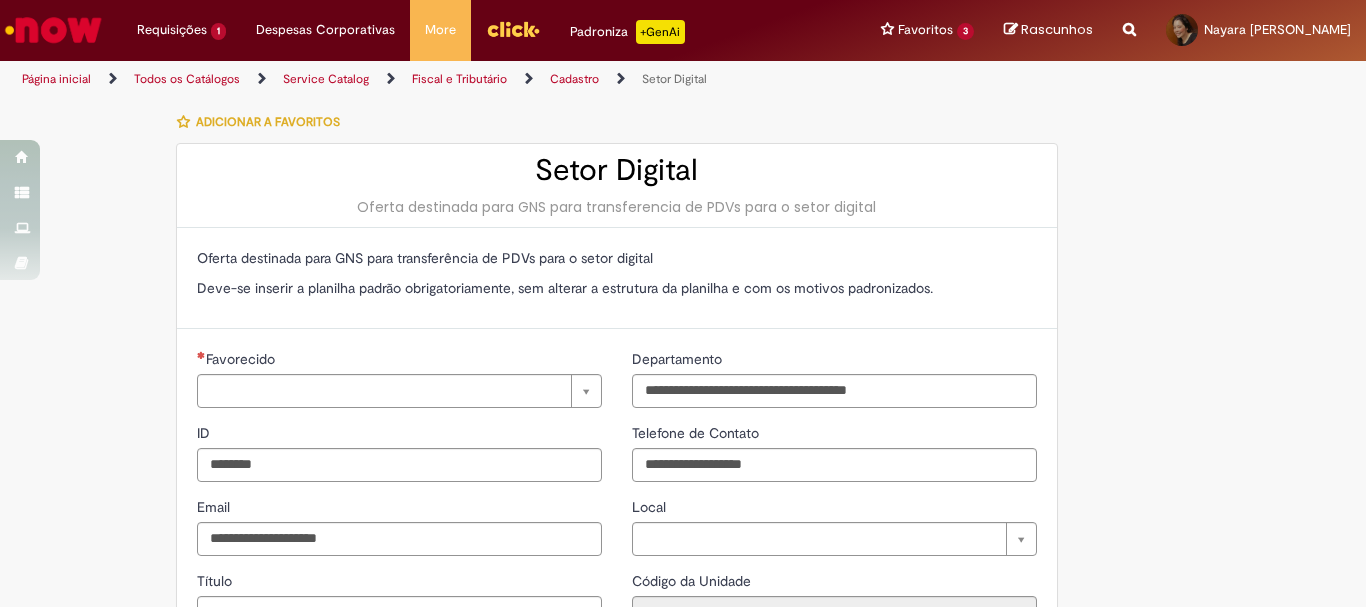 type on "**********" 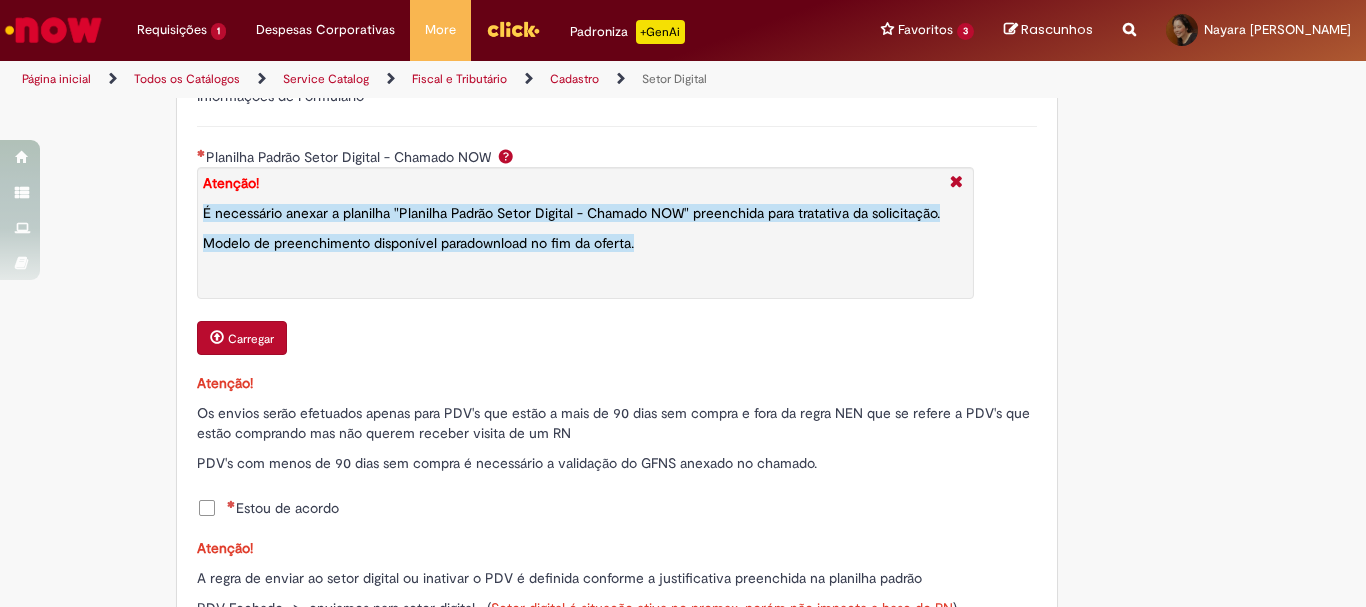 scroll, scrollTop: 700, scrollLeft: 0, axis: vertical 